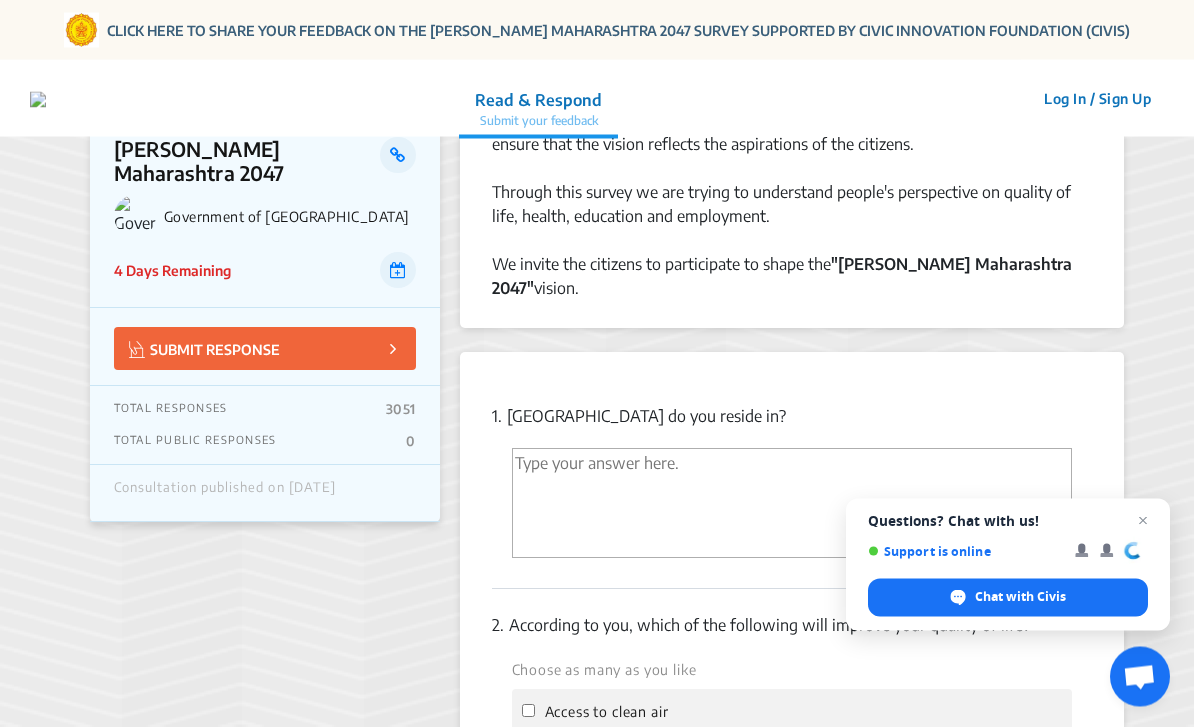 scroll, scrollTop: 185, scrollLeft: 0, axis: vertical 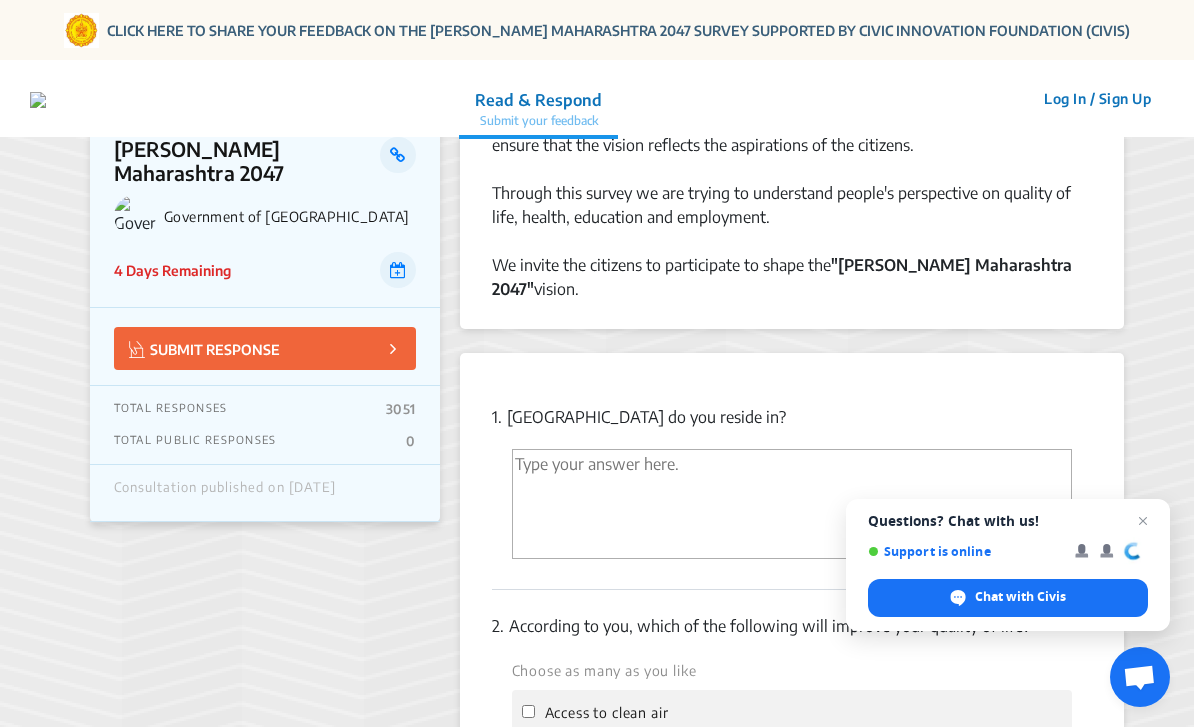 click at bounding box center [792, 504] 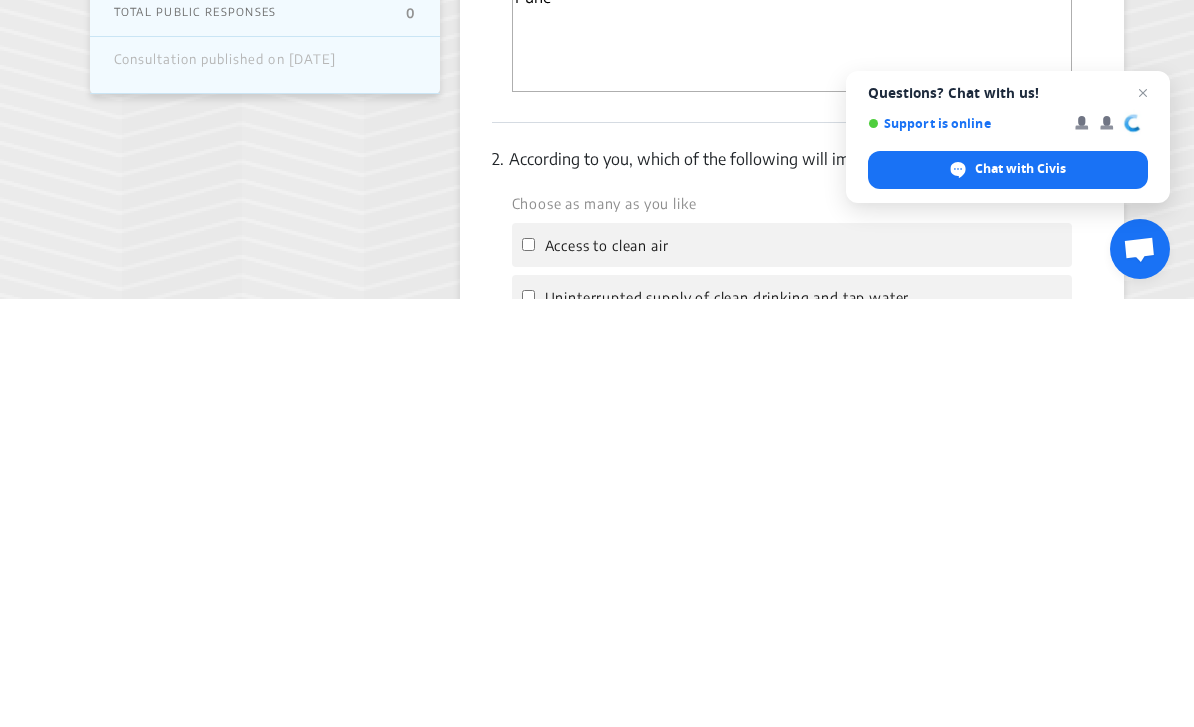 scroll, scrollTop: 229, scrollLeft: 0, axis: vertical 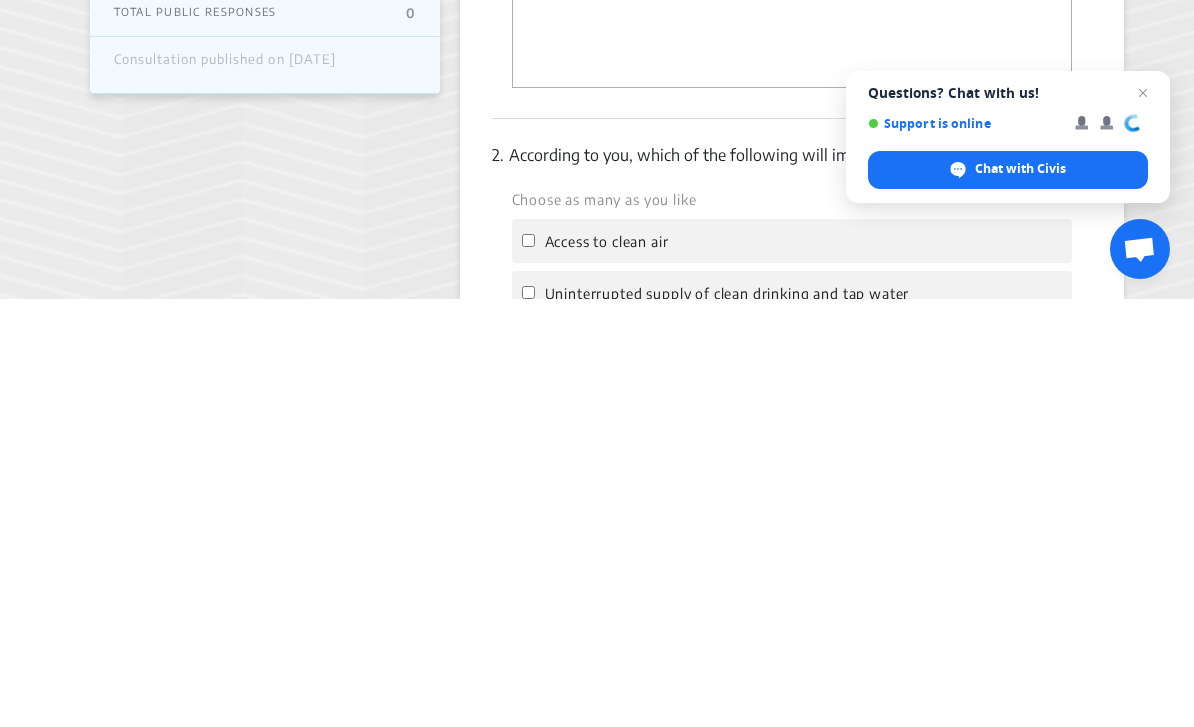 type on "Pune" 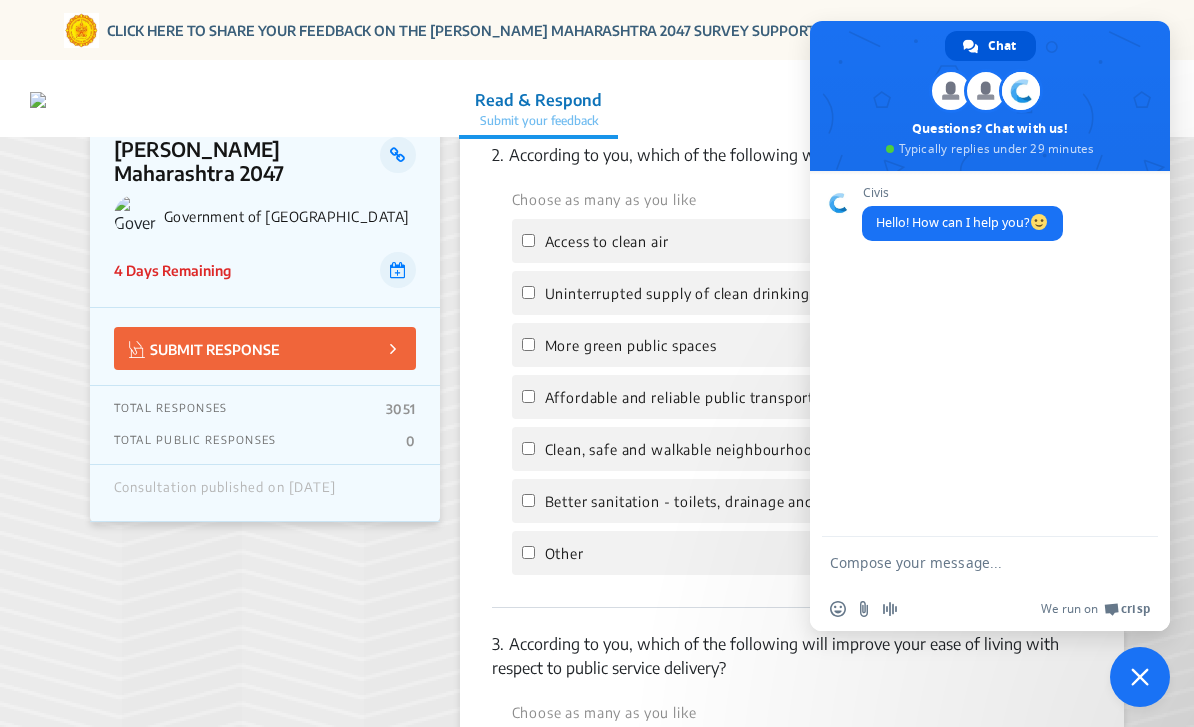 click on "SENDING IN YOUR RESPONSE TO [PERSON_NAME] Maharashtra 2047 Government of Maharashtra 4 Days Remaining  SUBMIT RESPONSE  TOTAL RESPONSES  3051  TOTAL PUBLIC RESPONSES  0  Consultation published on [DATE]" 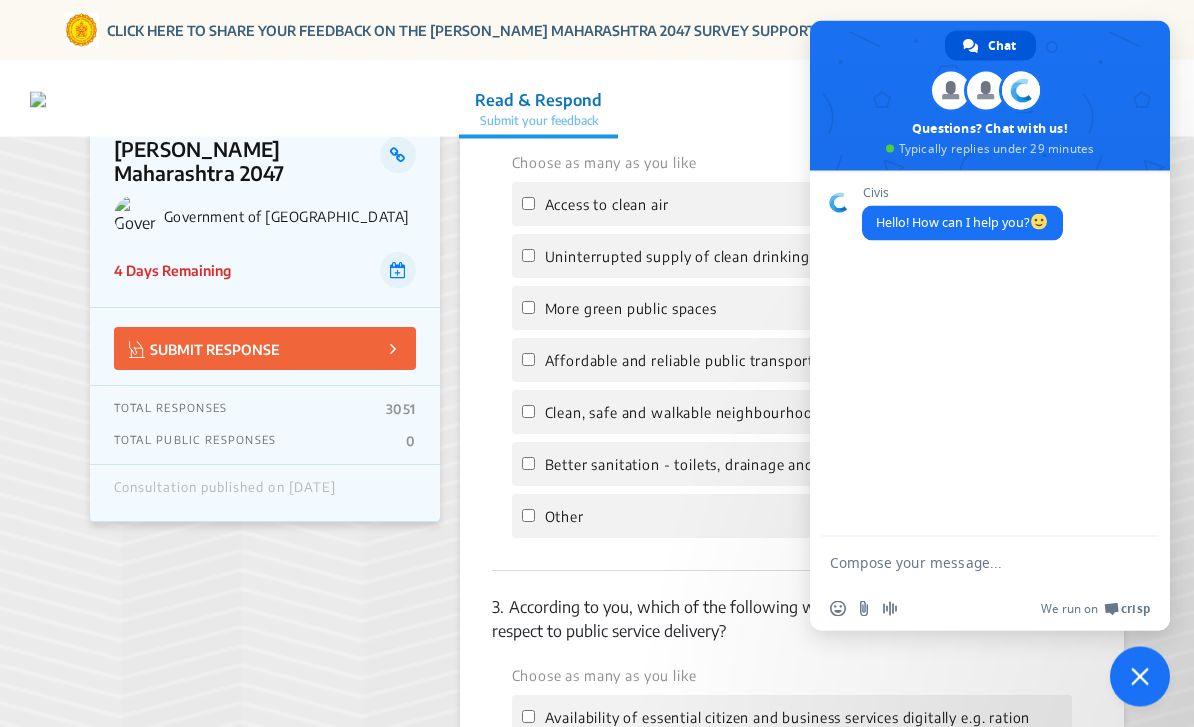 scroll, scrollTop: 696, scrollLeft: 0, axis: vertical 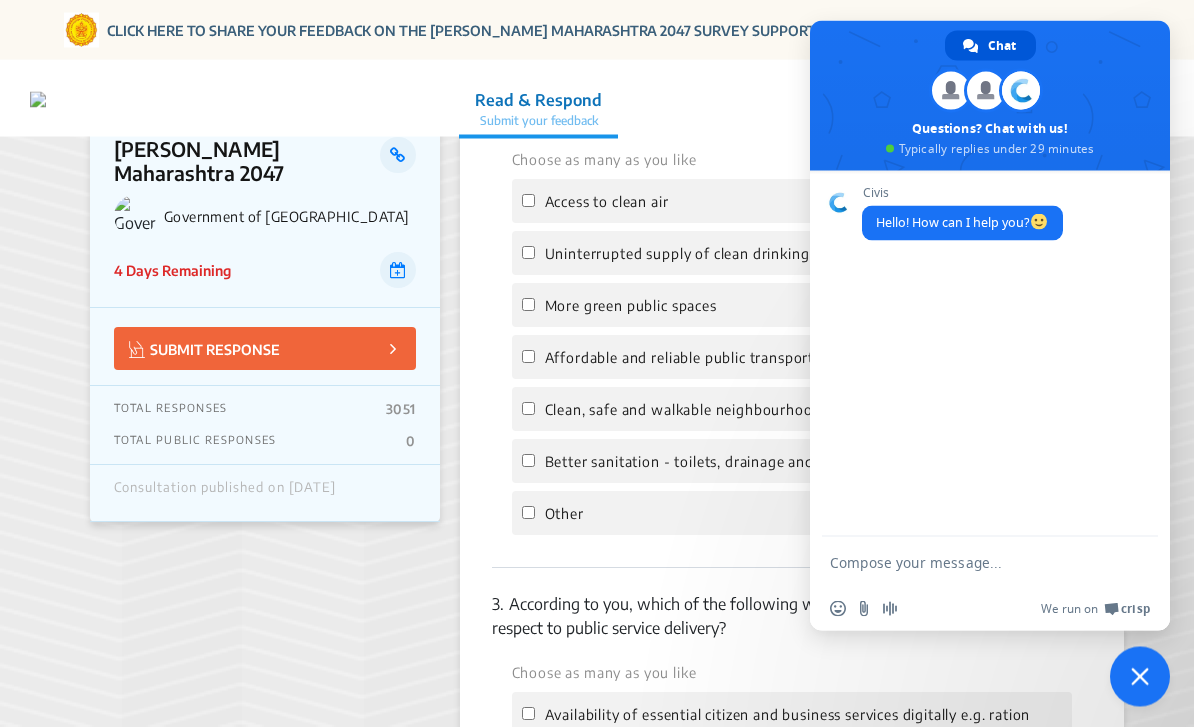 click on "Access to clean air" 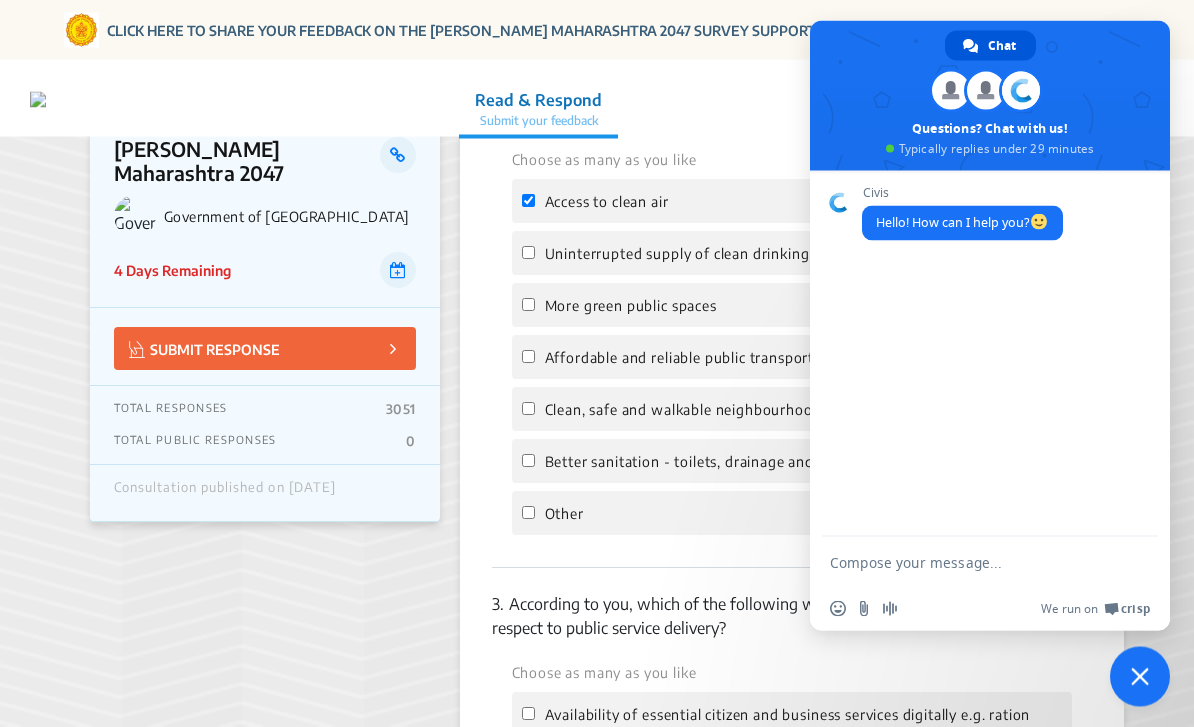 checkbox on "true" 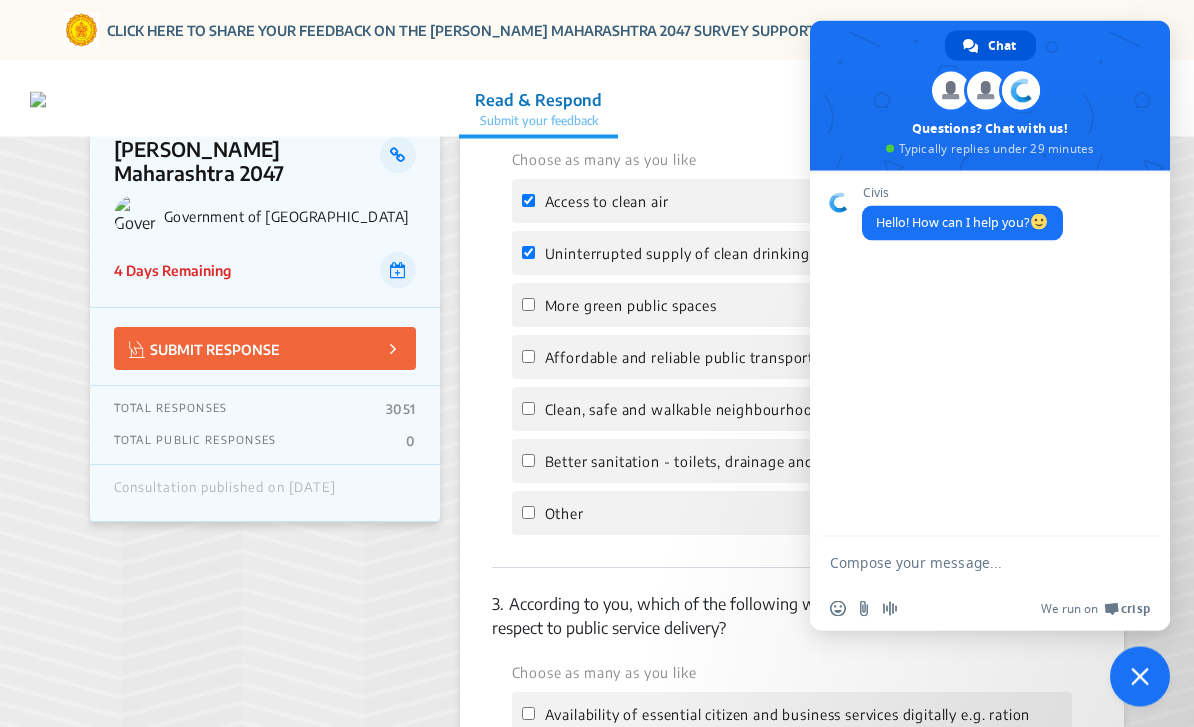 checkbox on "true" 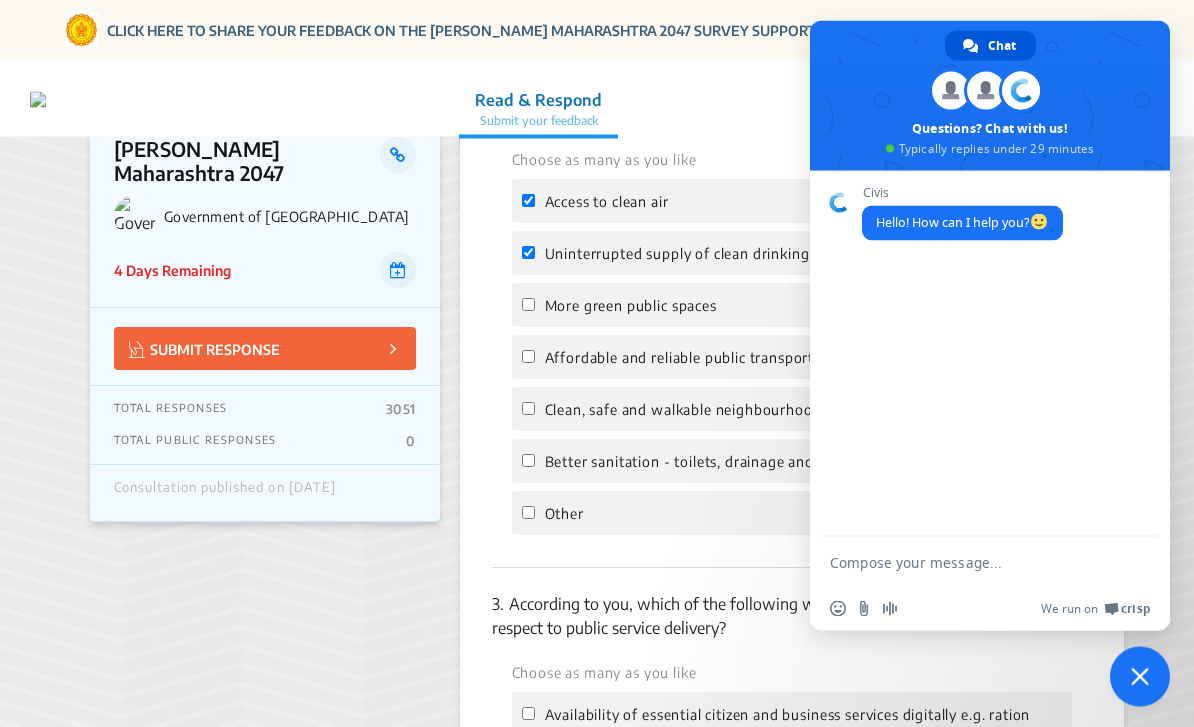 scroll, scrollTop: 697, scrollLeft: 0, axis: vertical 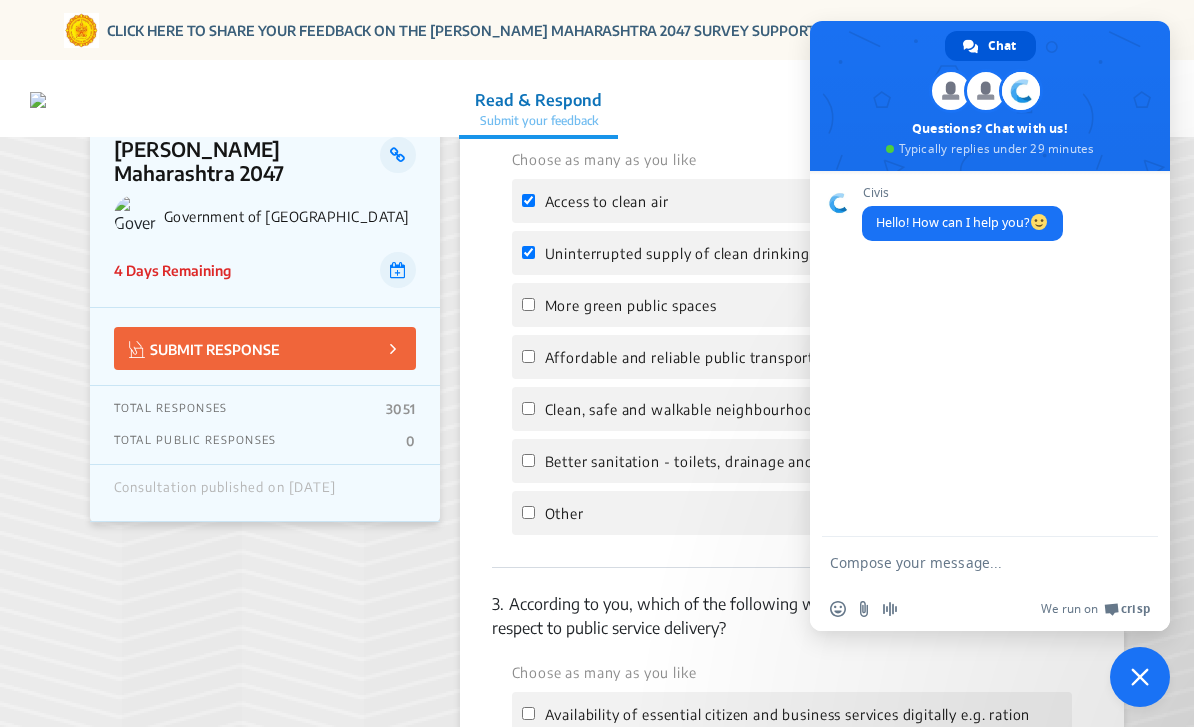 click at bounding box center (1140, 677) 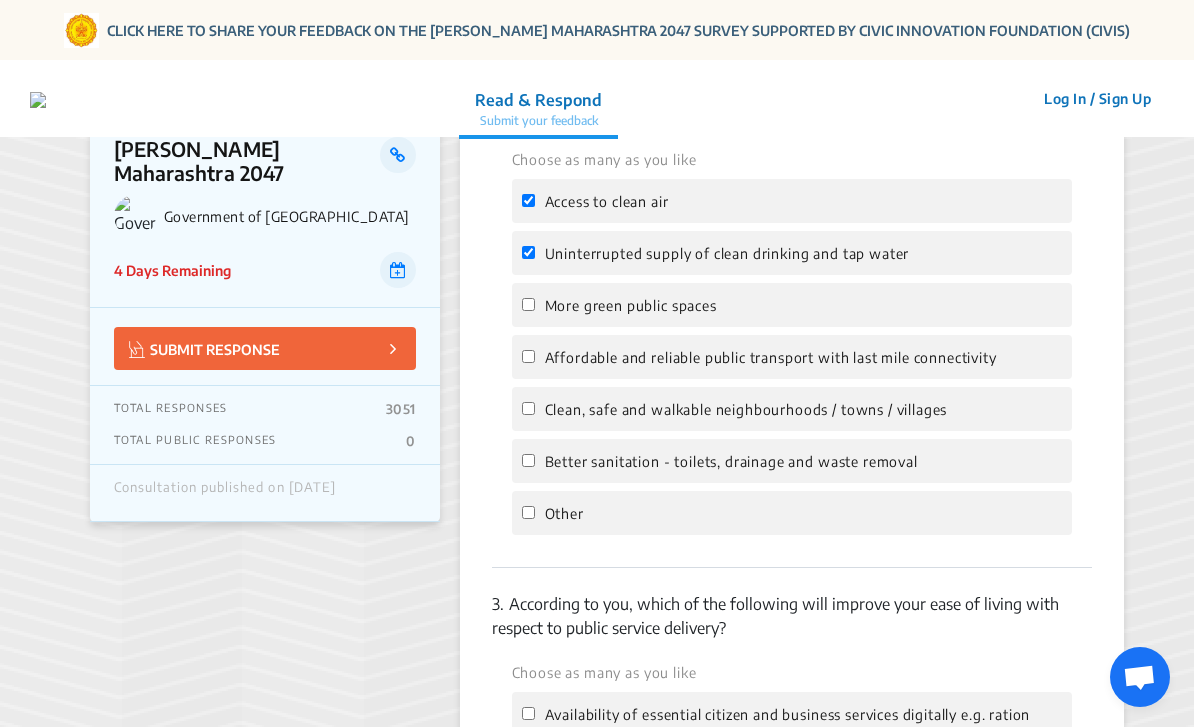 click on "More green public spaces" 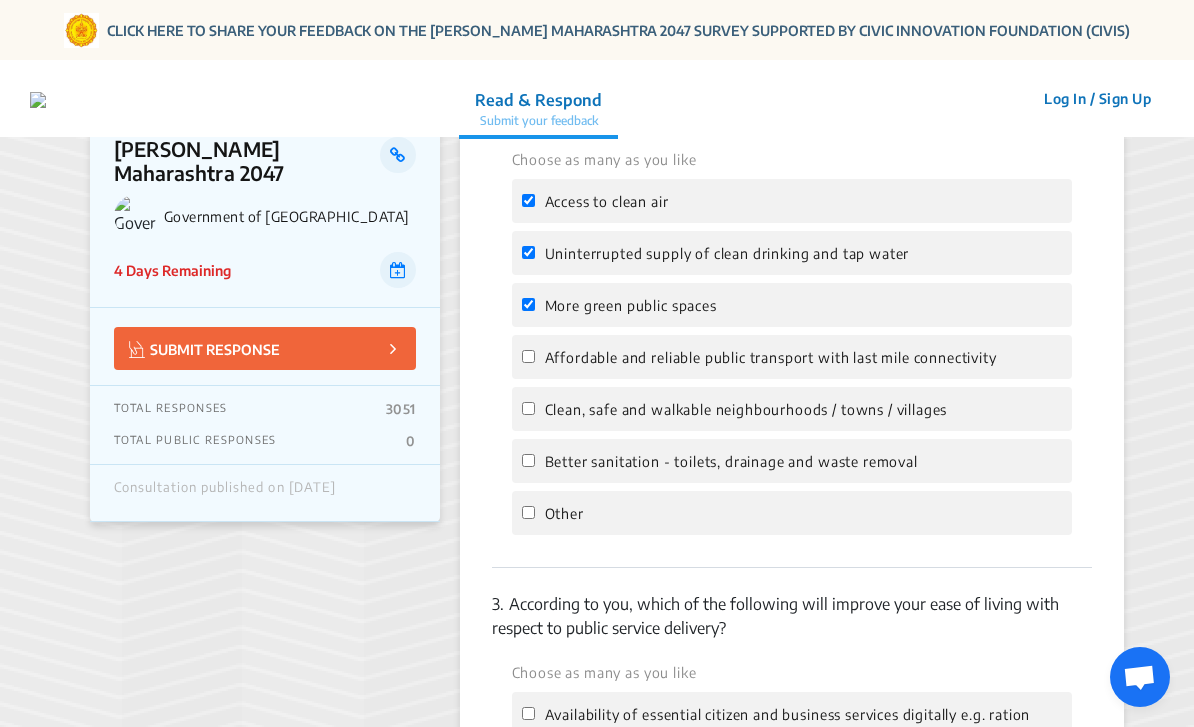 checkbox on "true" 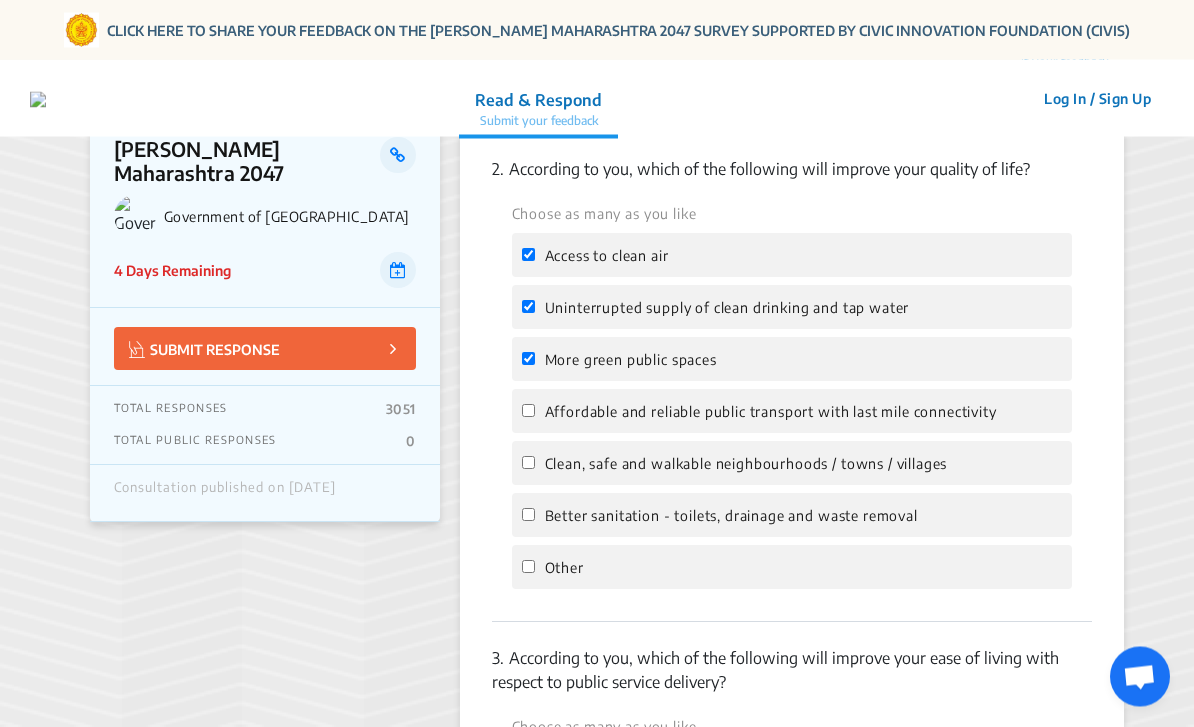 scroll, scrollTop: 617, scrollLeft: 0, axis: vertical 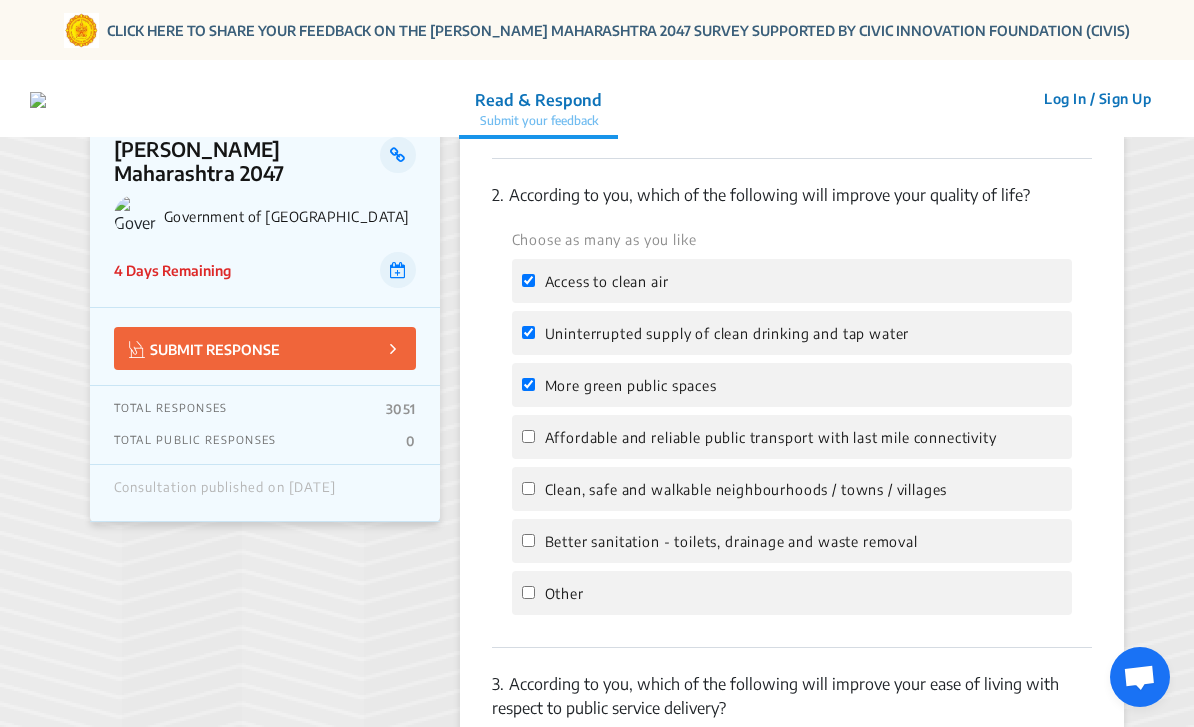 click on "Affordable and reliable public transport with last mile connectivity" 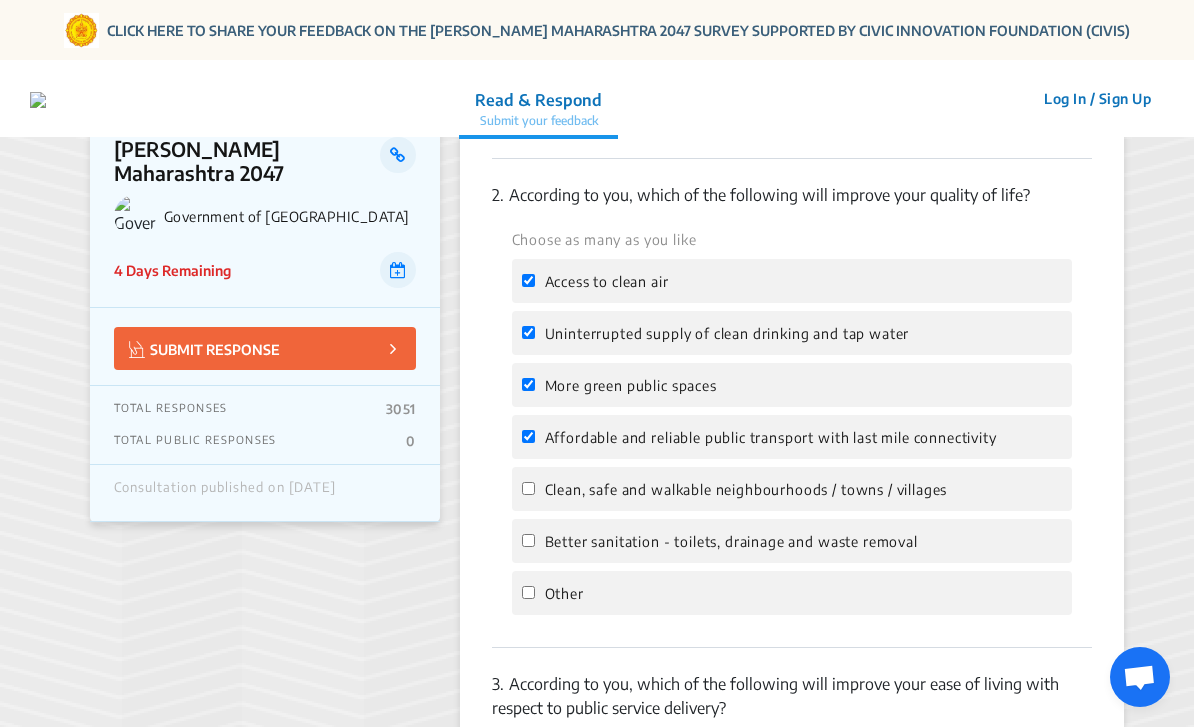 checkbox on "true" 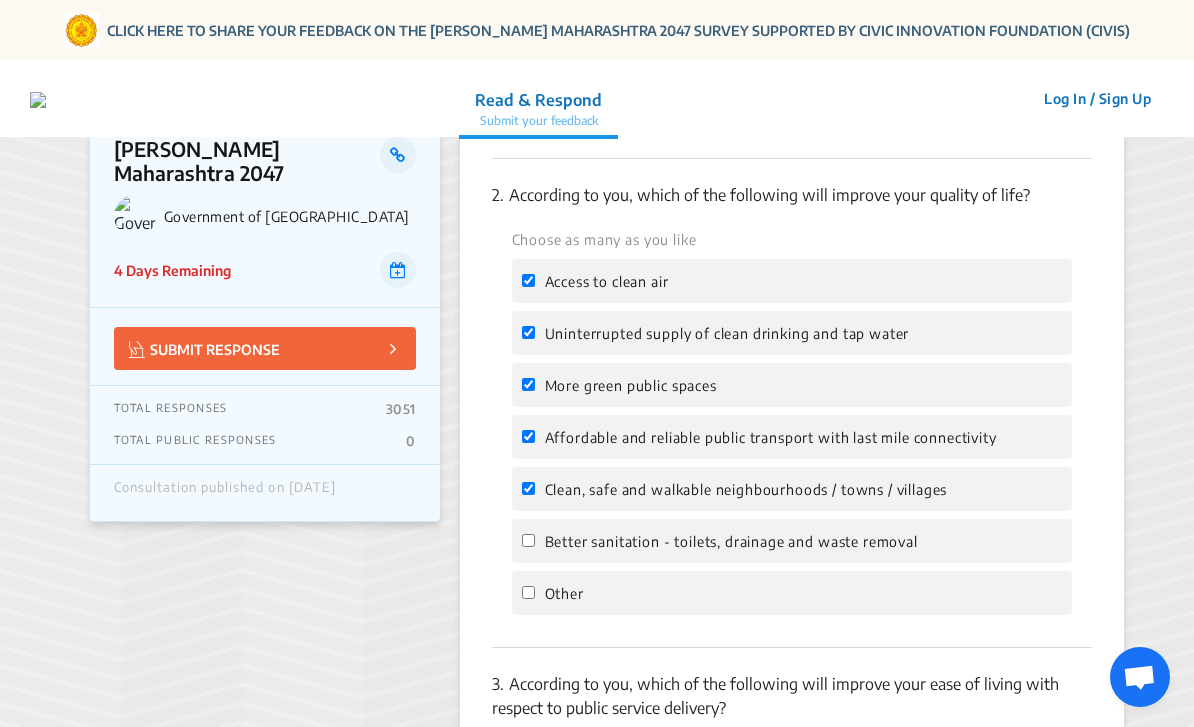 checkbox on "true" 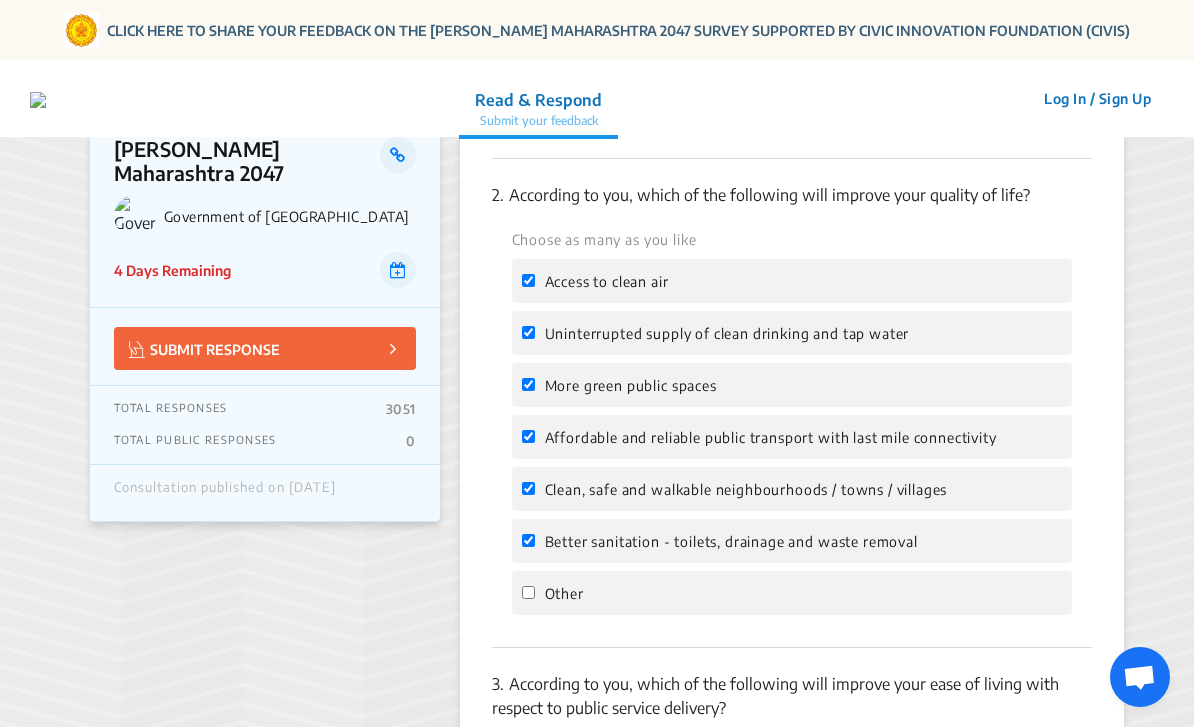 checkbox on "true" 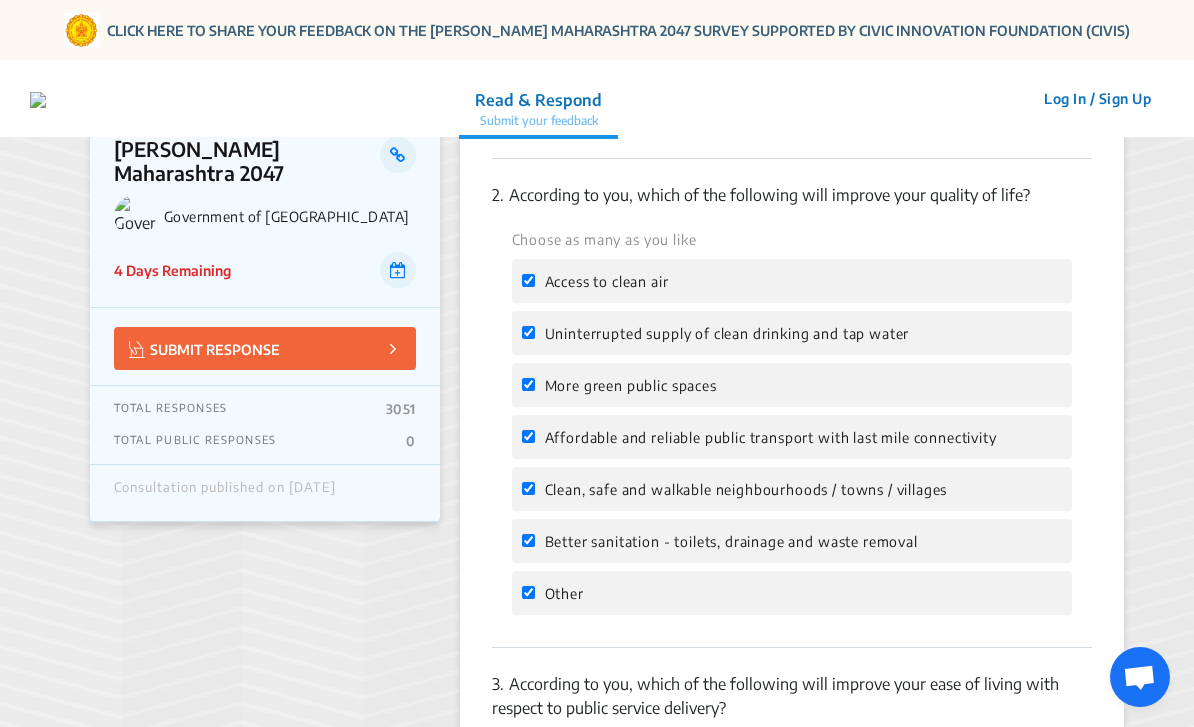 checkbox on "true" 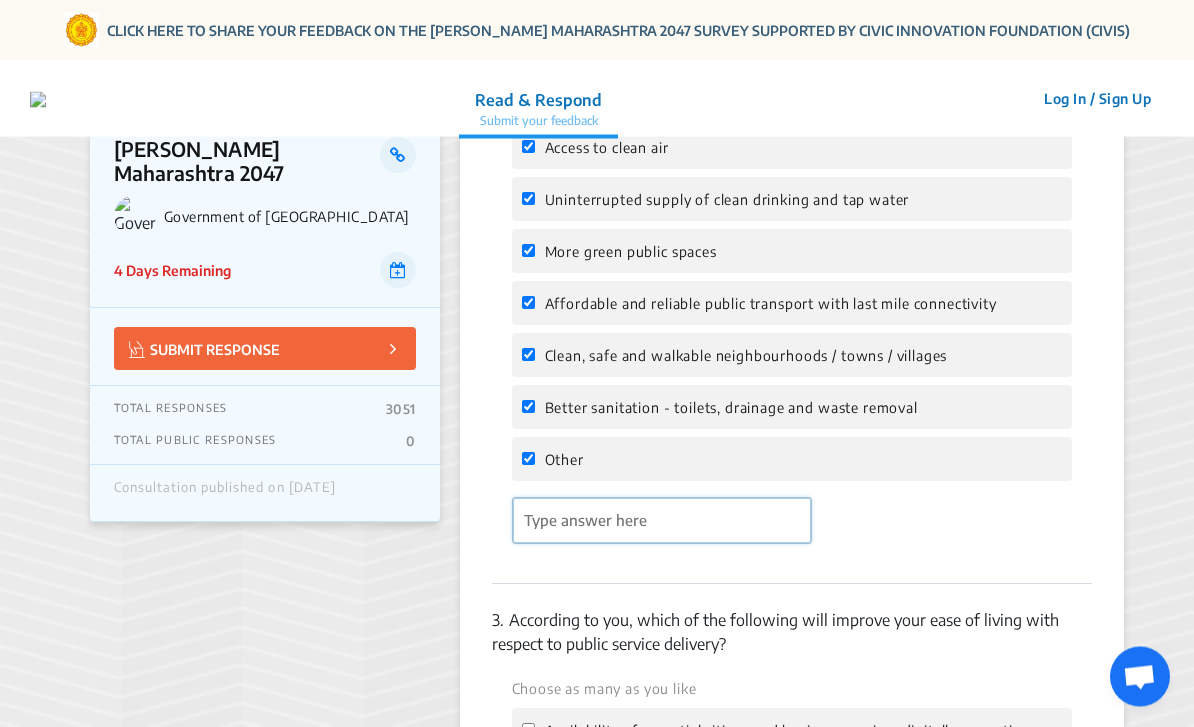 click 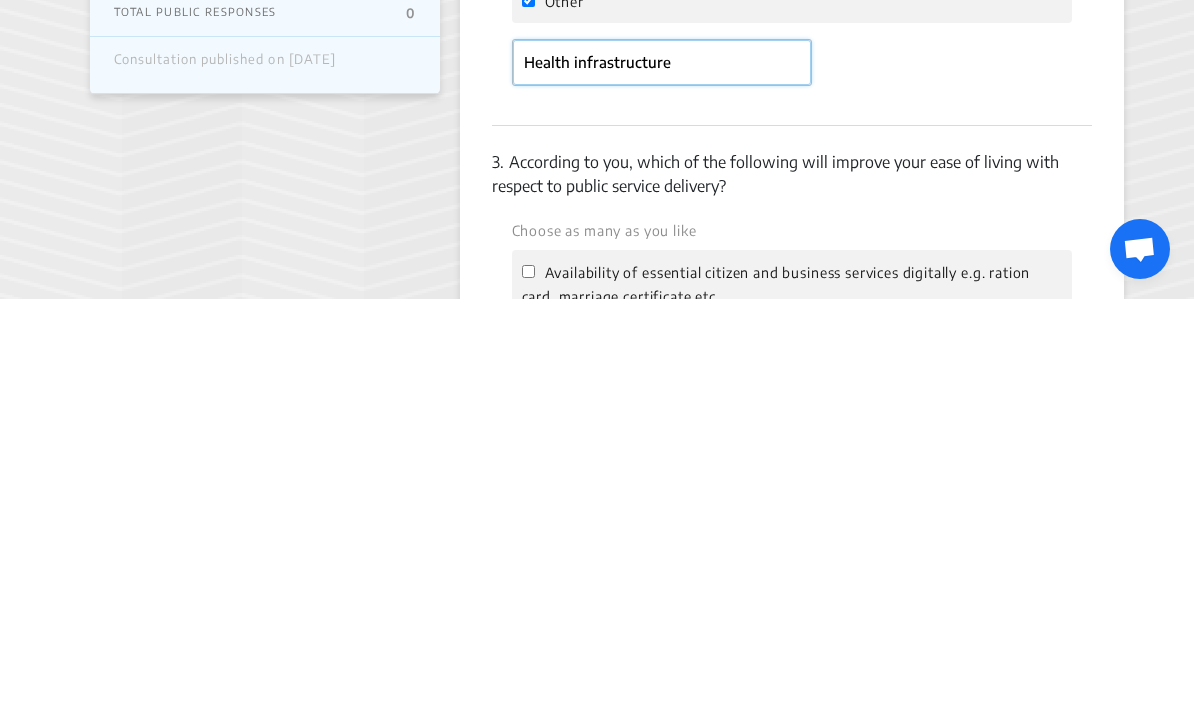 scroll, scrollTop: 785, scrollLeft: 0, axis: vertical 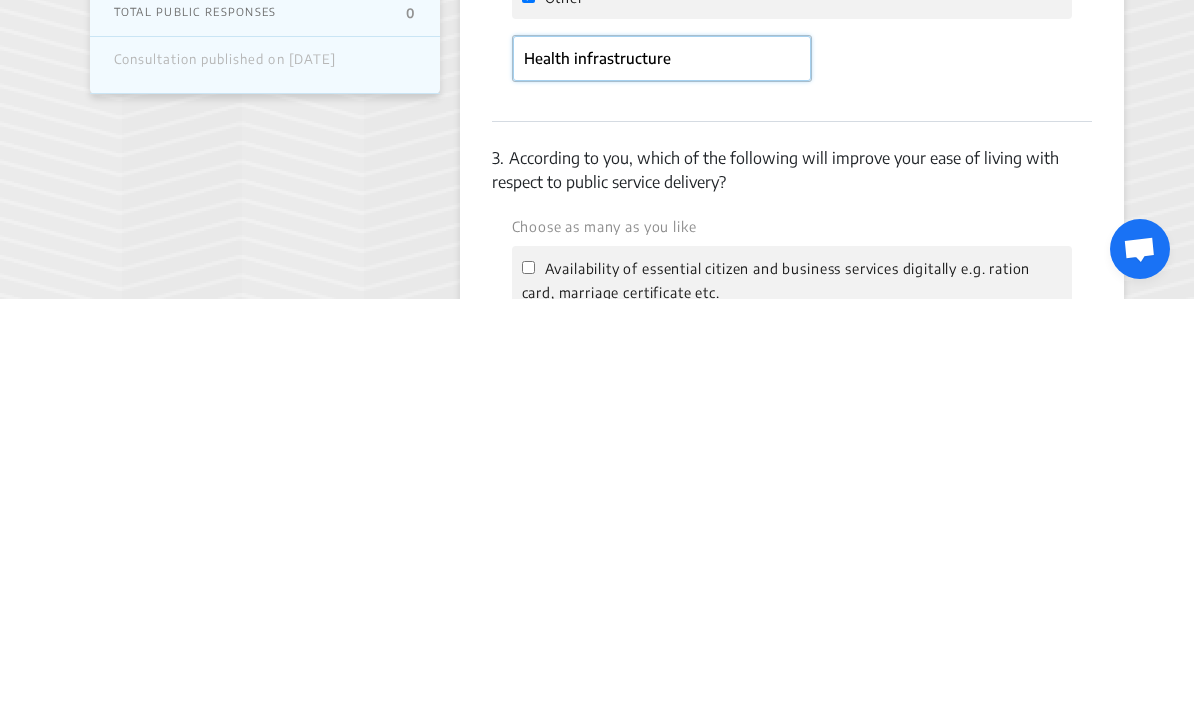type on "Health infrastructure" 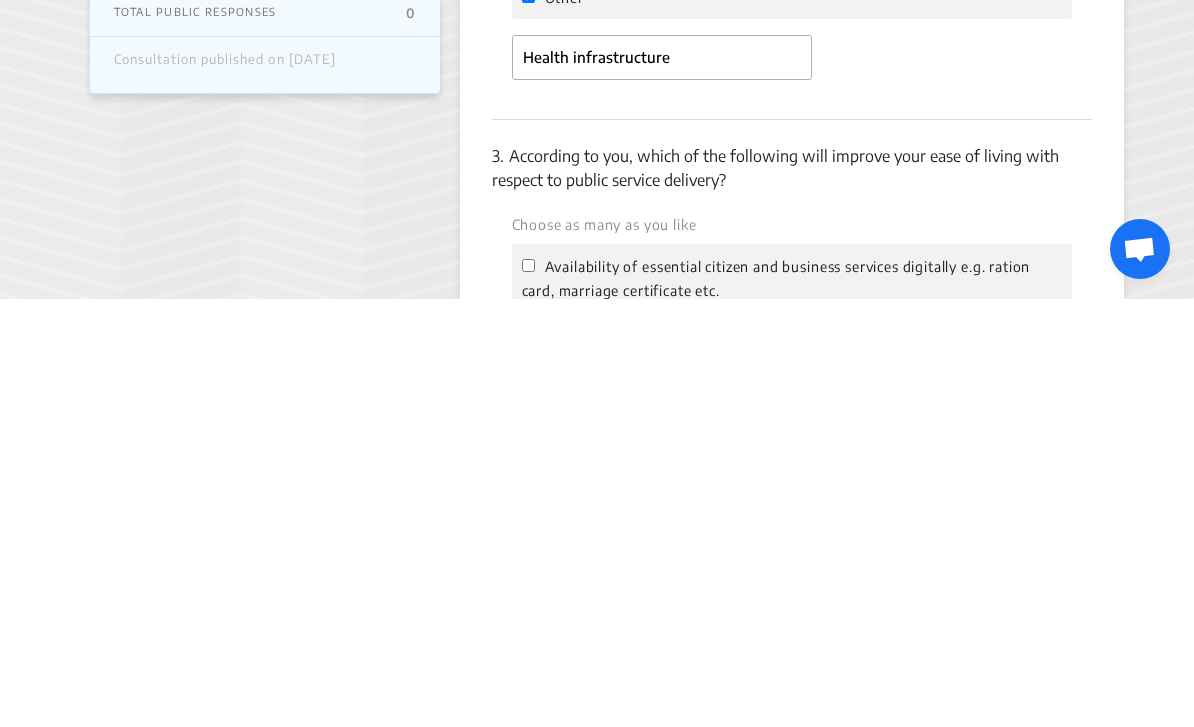 click on "Availability of essential citizen and business services digitally e.g. ration card, marriage certificate etc." 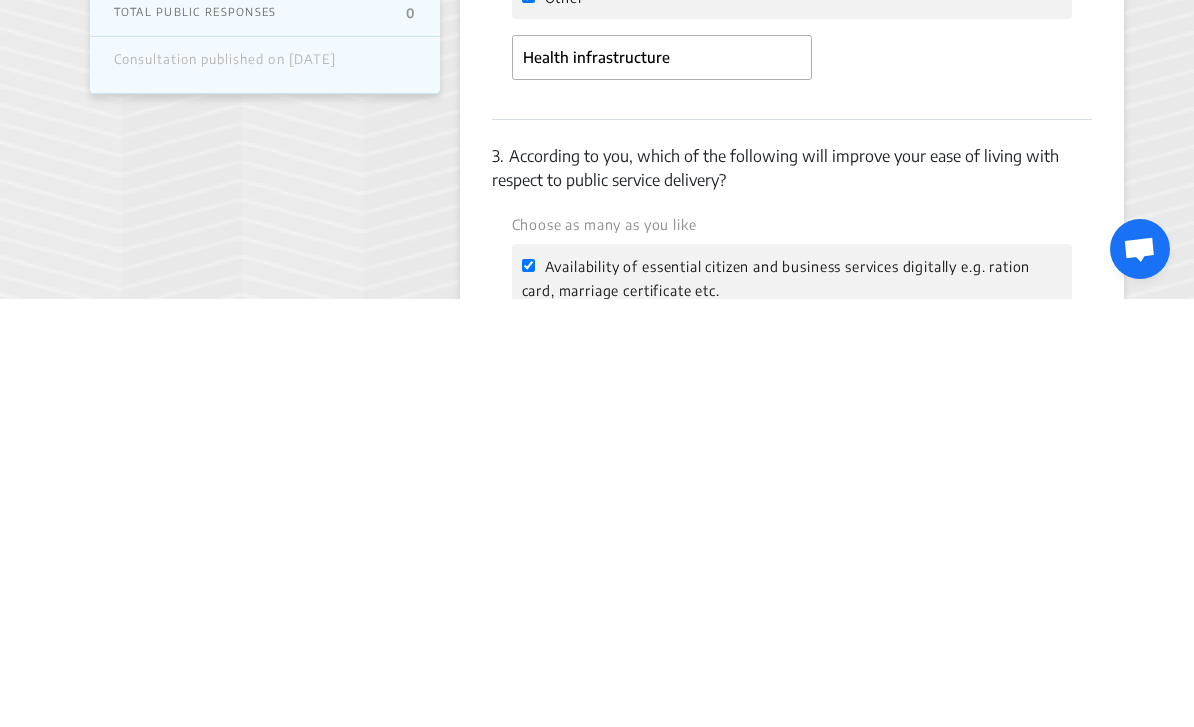 checkbox on "true" 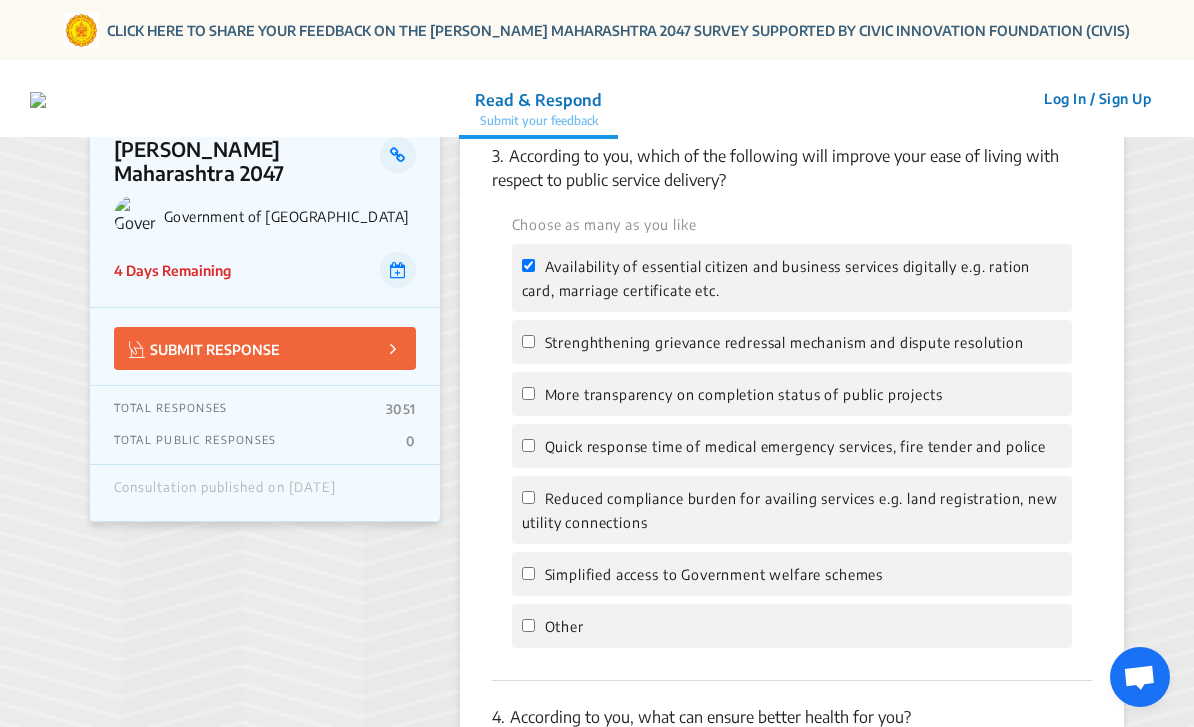 click on "Strenghthening grievance redressal mechanism and dispute resolution" 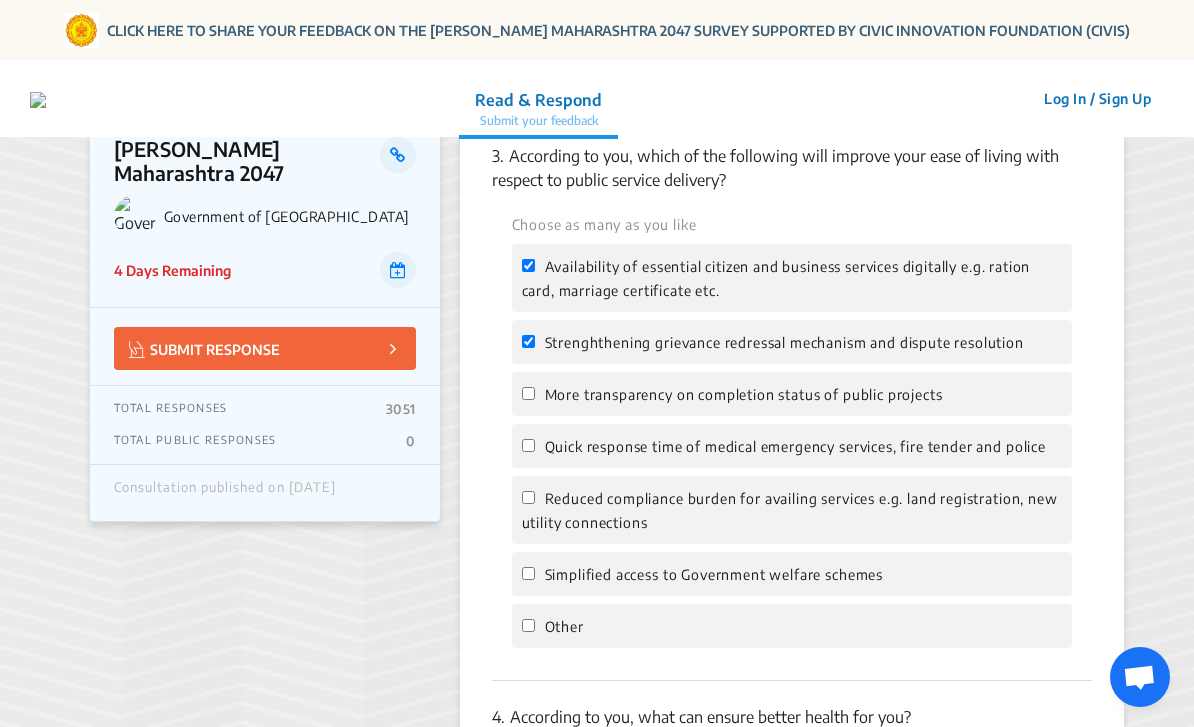 checkbox on "true" 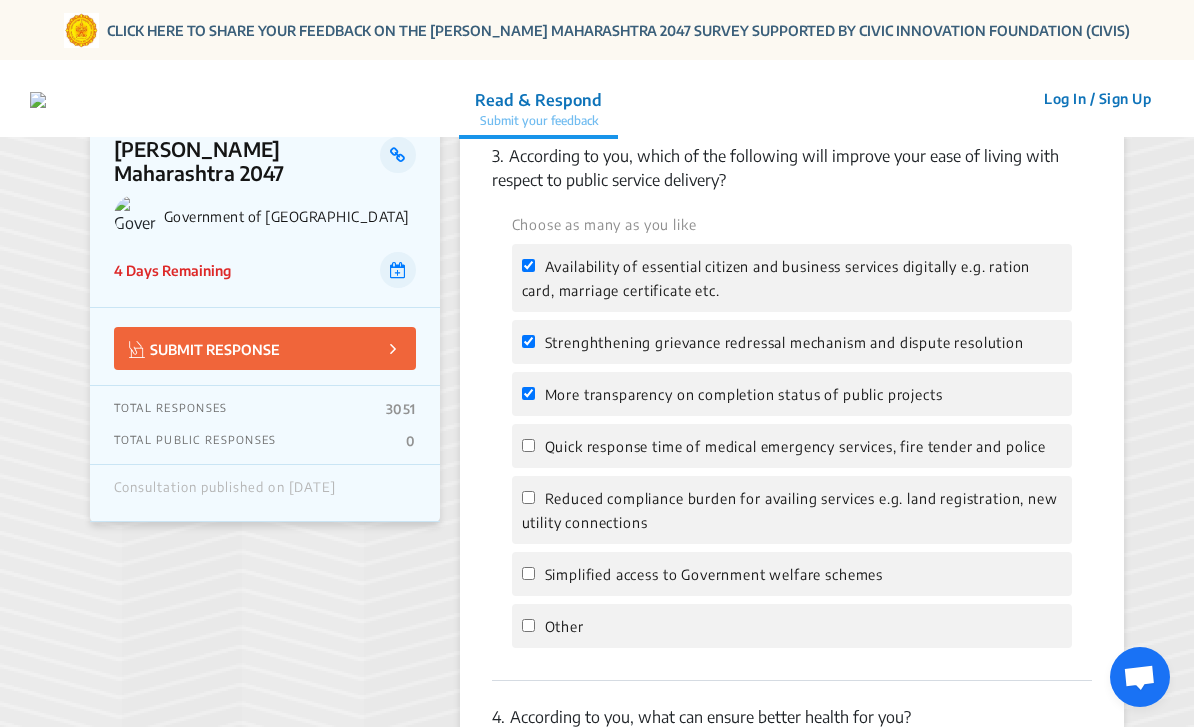 checkbox on "true" 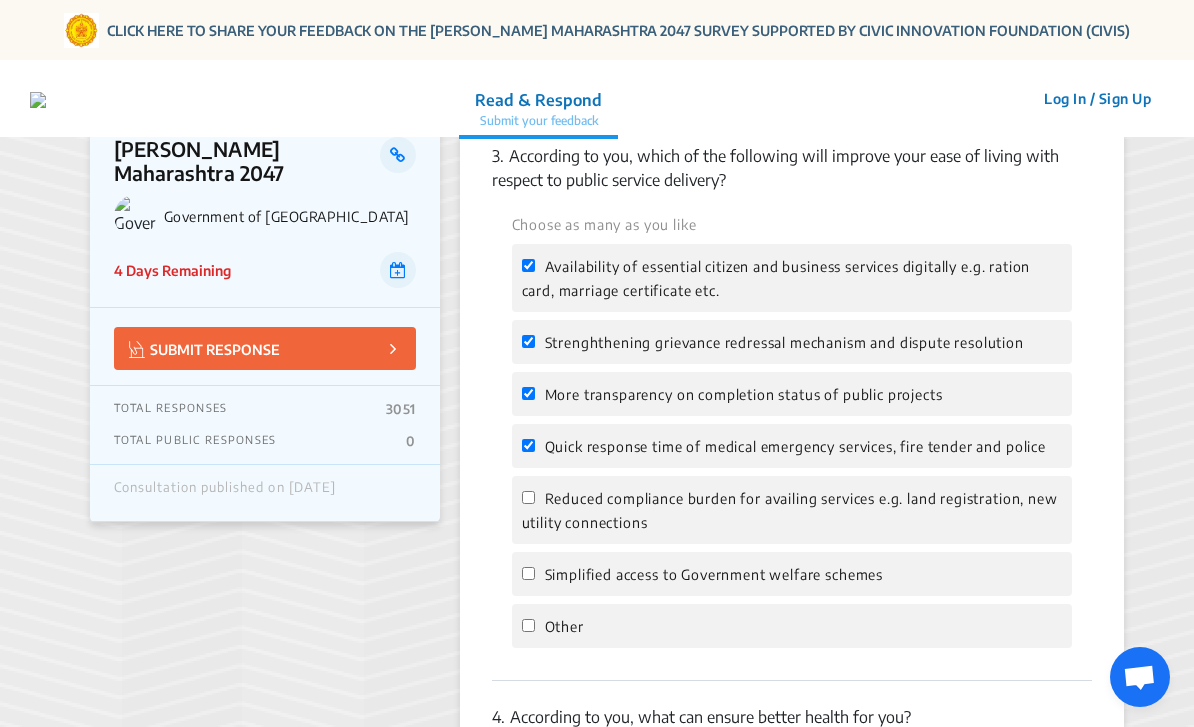 checkbox on "true" 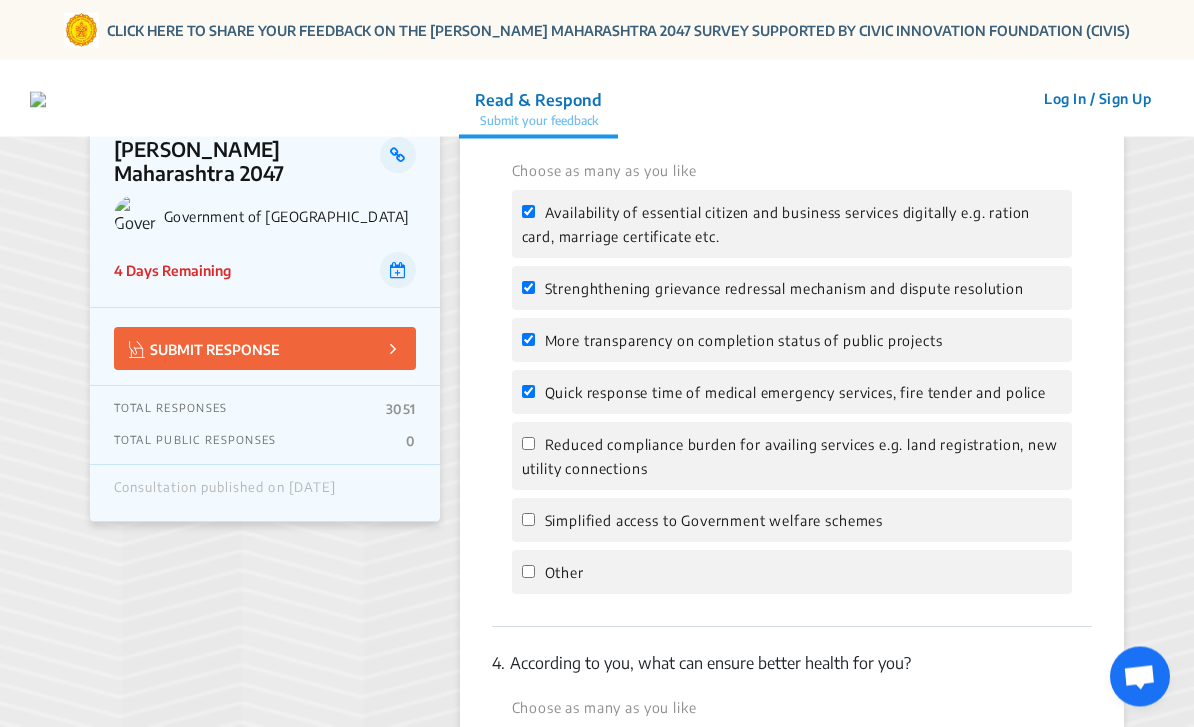 scroll, scrollTop: 1263, scrollLeft: 0, axis: vertical 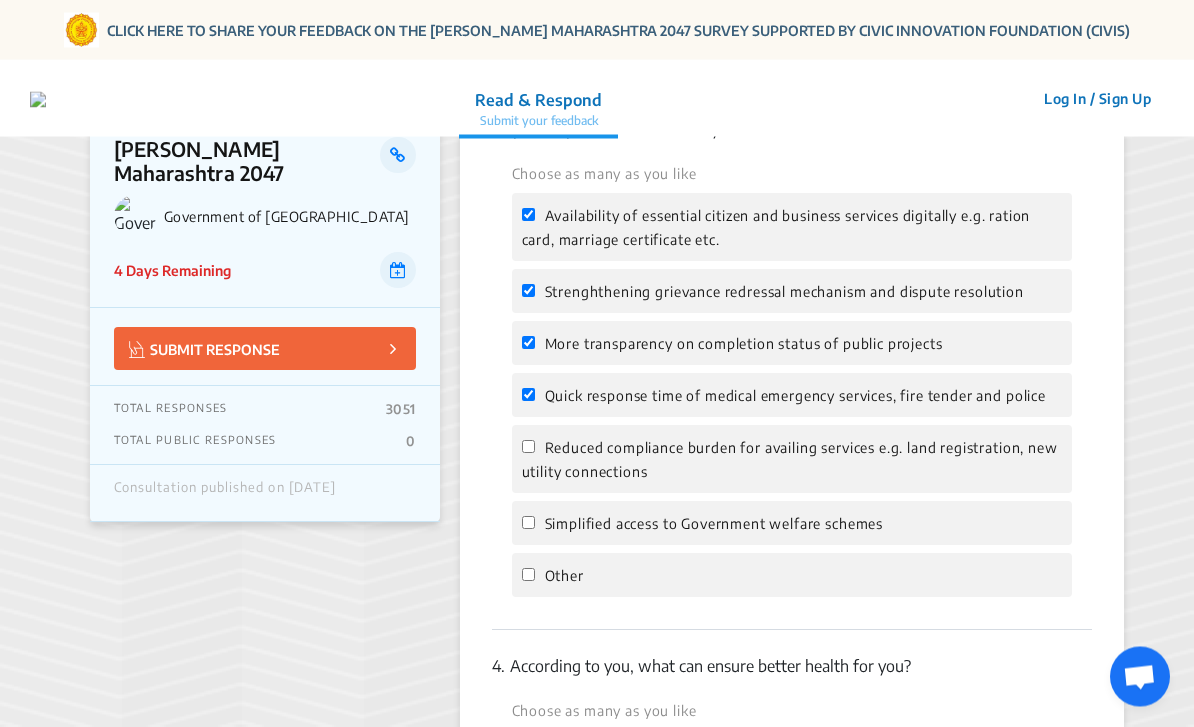 click on "Reduced compliance burden for availing services e.g. land registration, new utility connections" 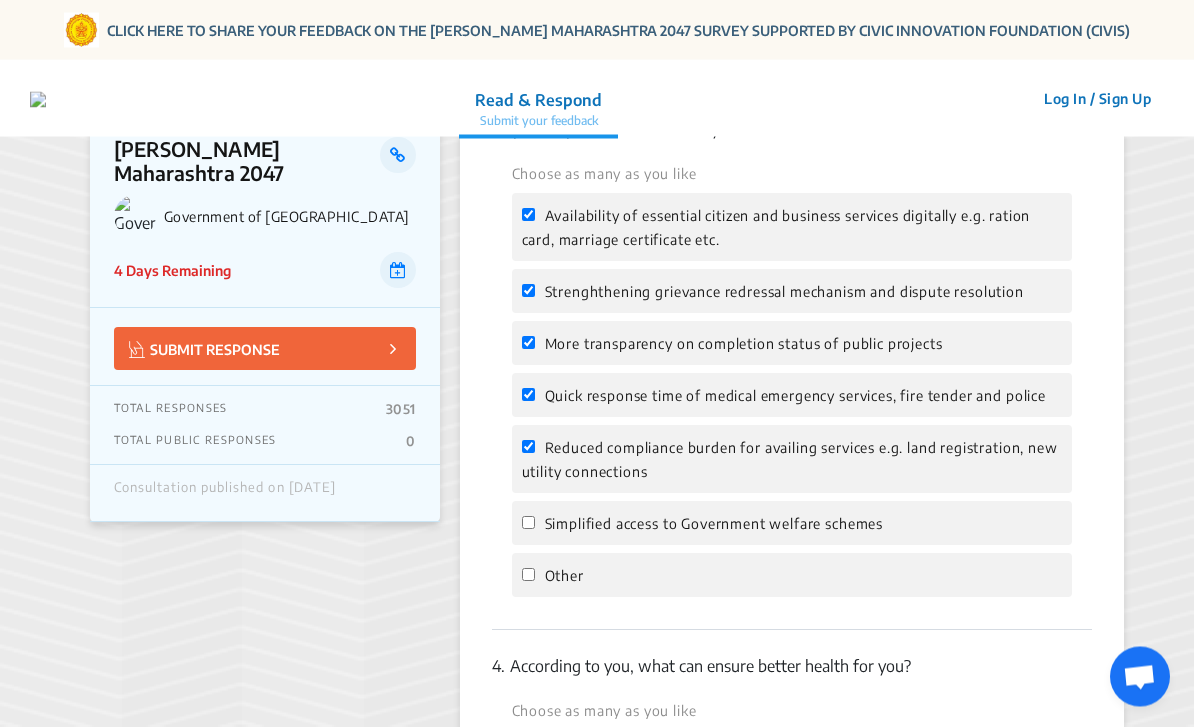 checkbox on "true" 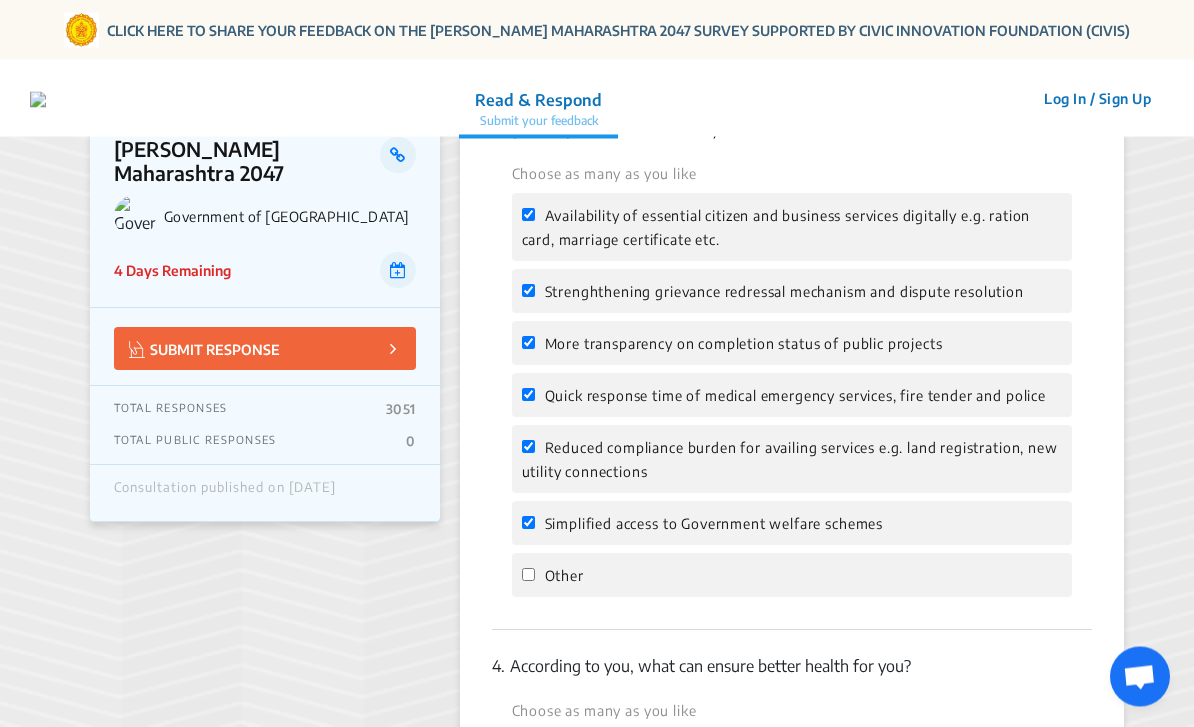checkbox on "true" 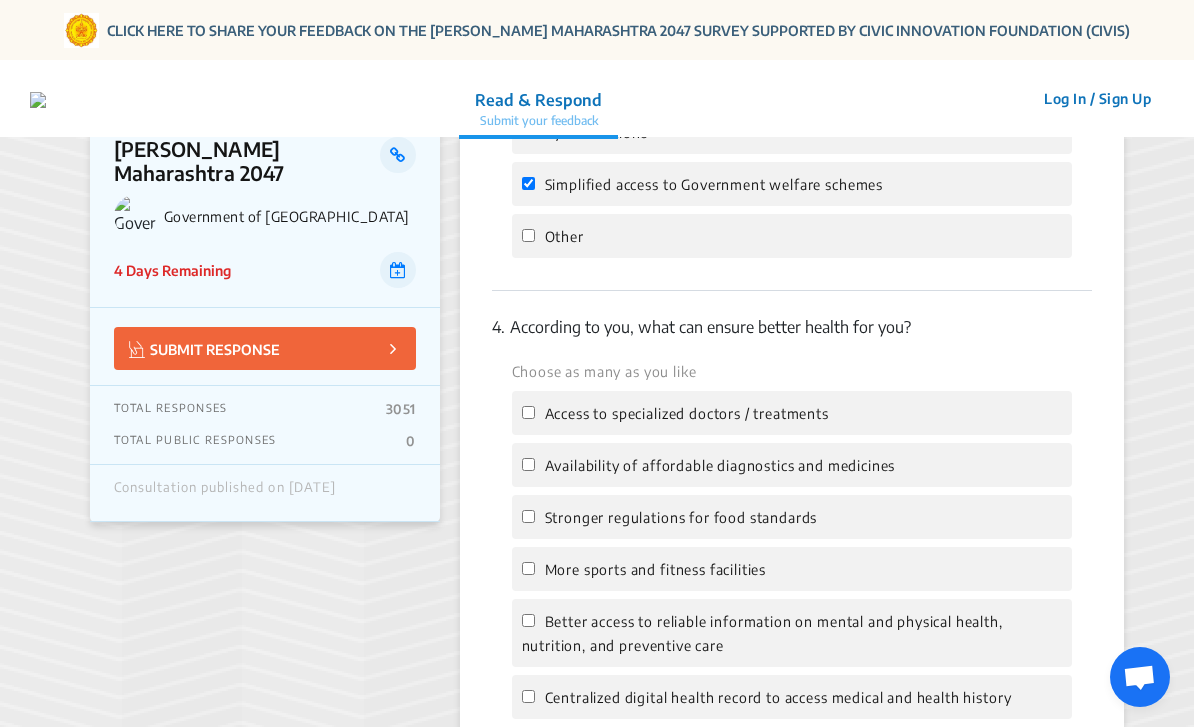 scroll, scrollTop: 1629, scrollLeft: 0, axis: vertical 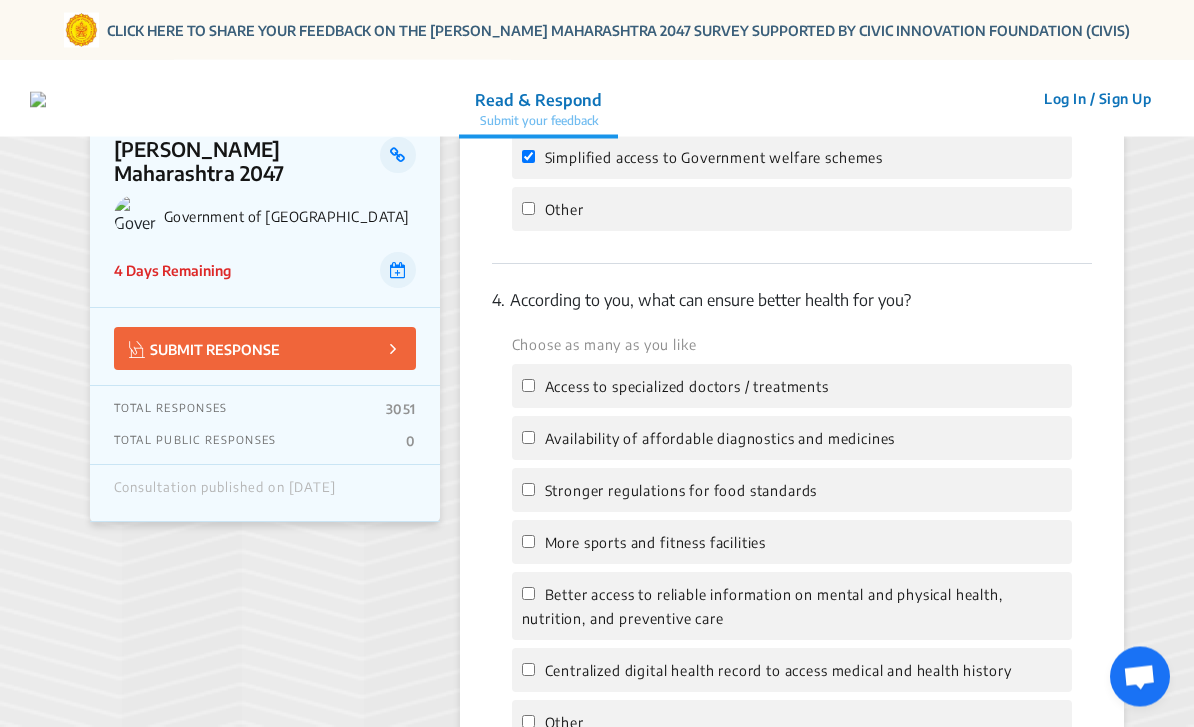 click on "Access to specialized doctors / treatments" 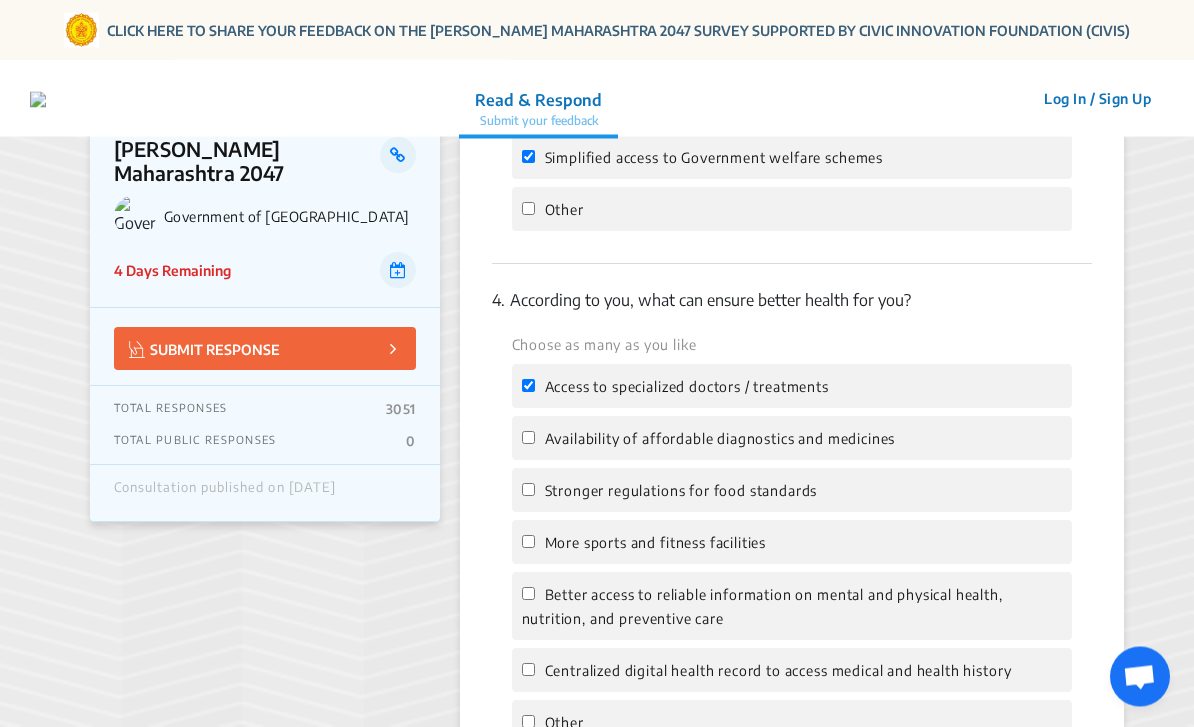 checkbox on "true" 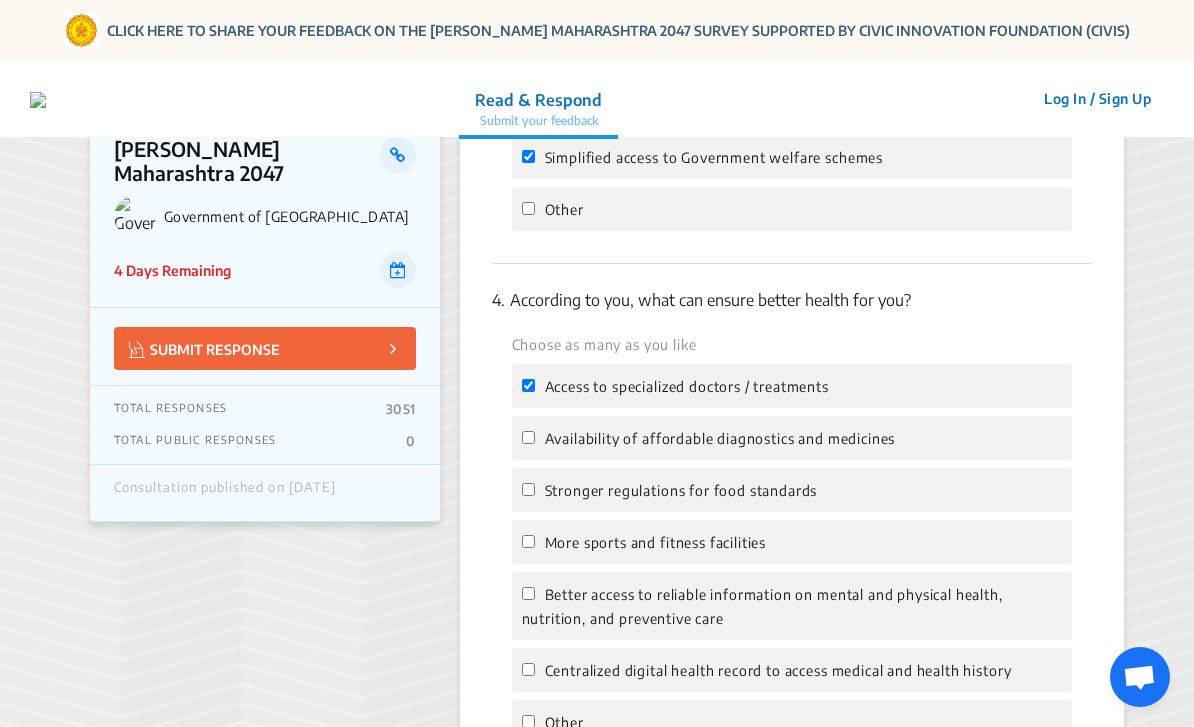 click on "Availability of affordable diagnostics and medicines" 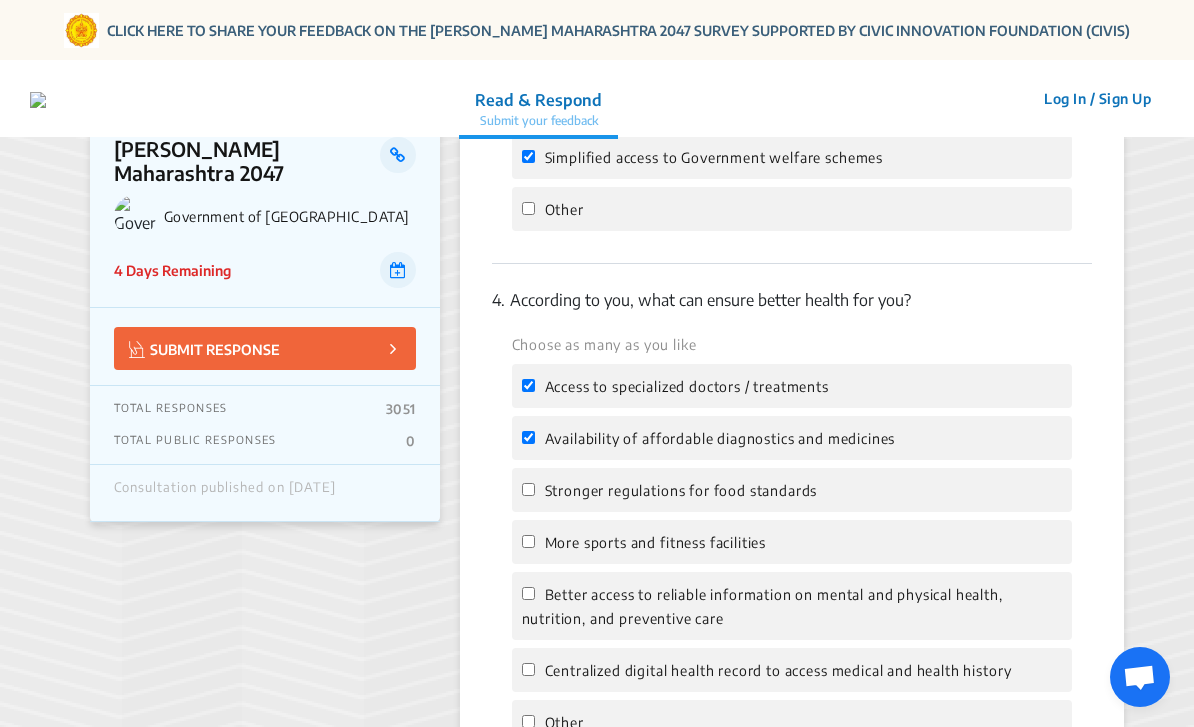 checkbox on "true" 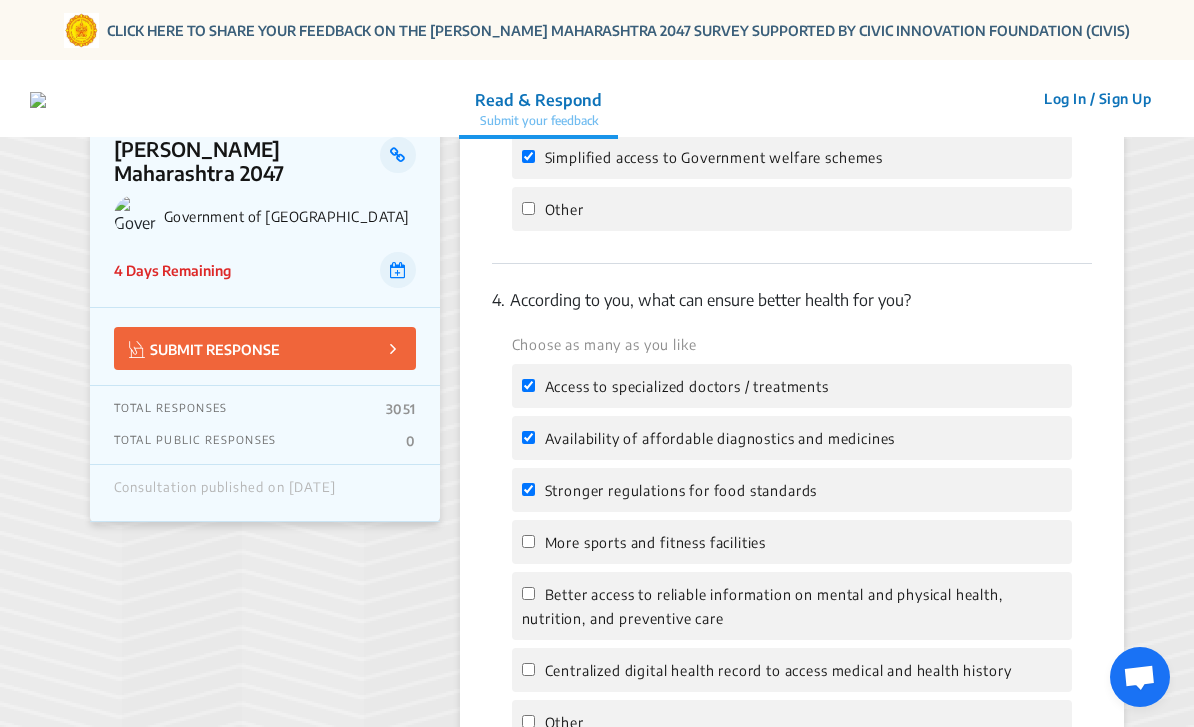 checkbox on "true" 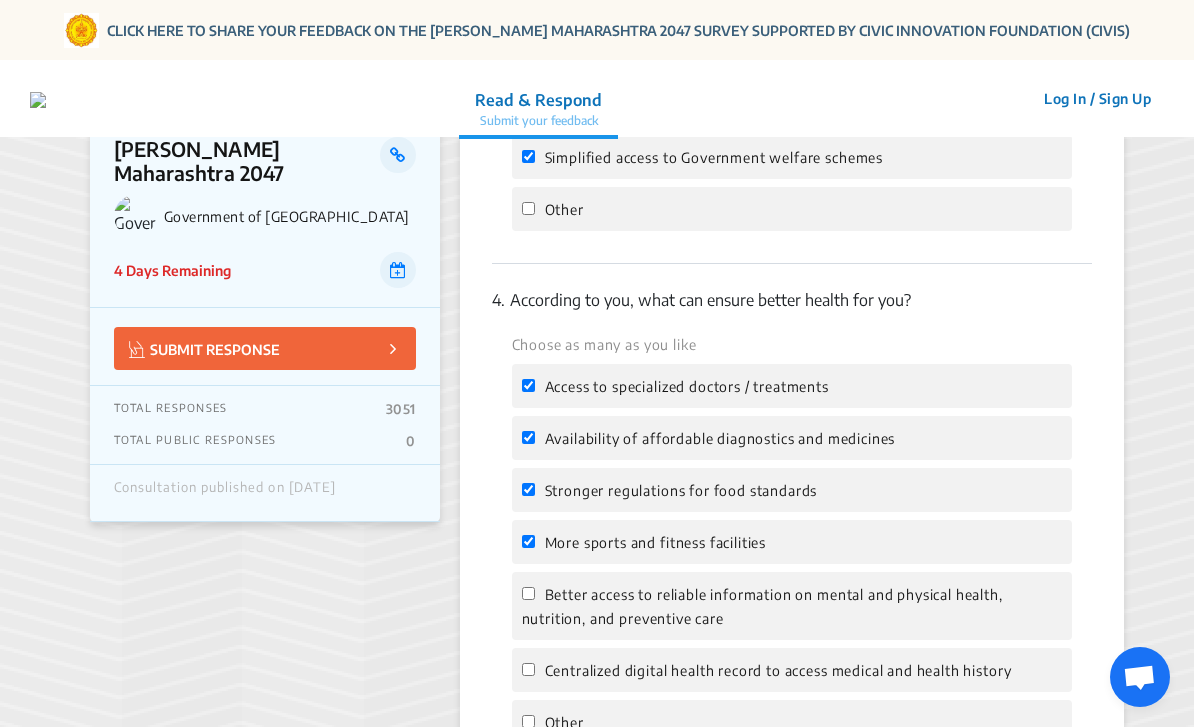 checkbox on "true" 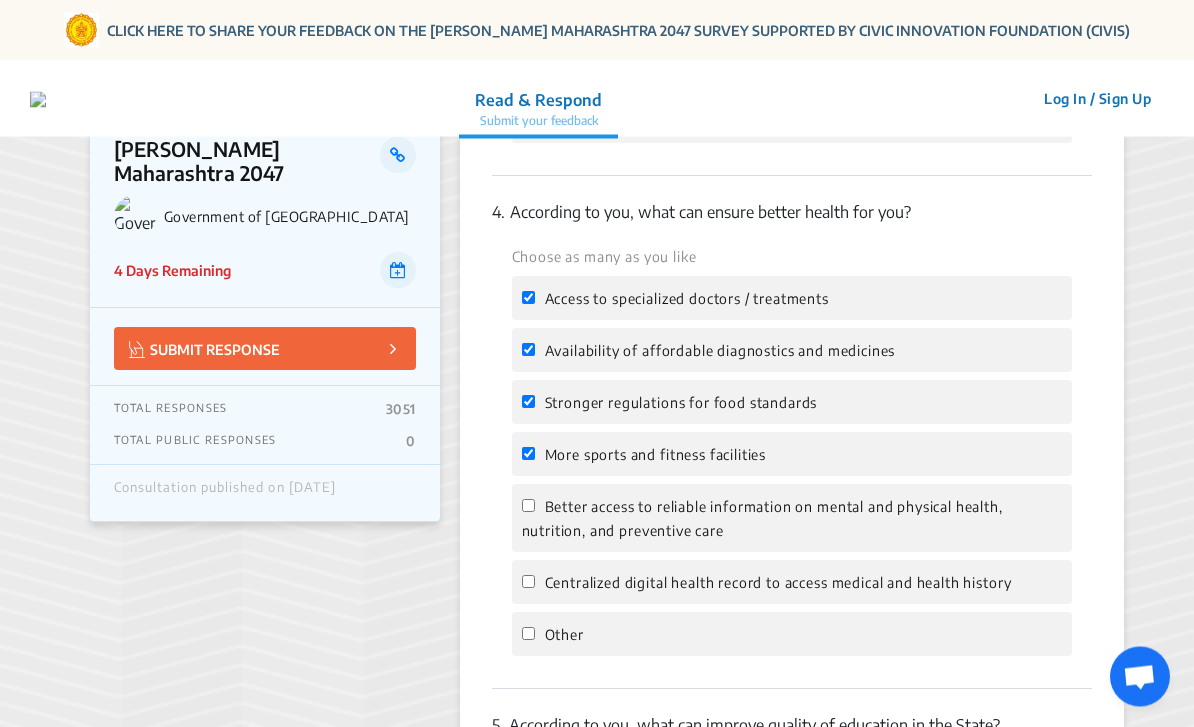 scroll, scrollTop: 1718, scrollLeft: 0, axis: vertical 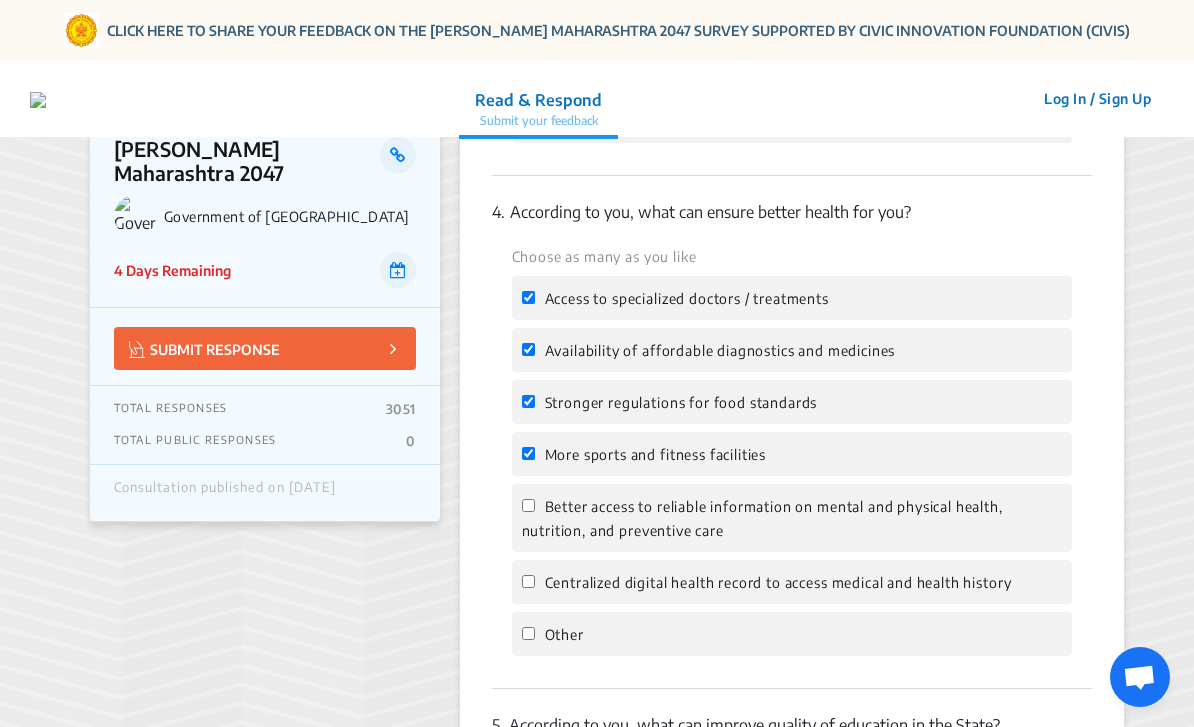 click on "Better access to reliable information on mental and physical health, nutrition, and preventive care" 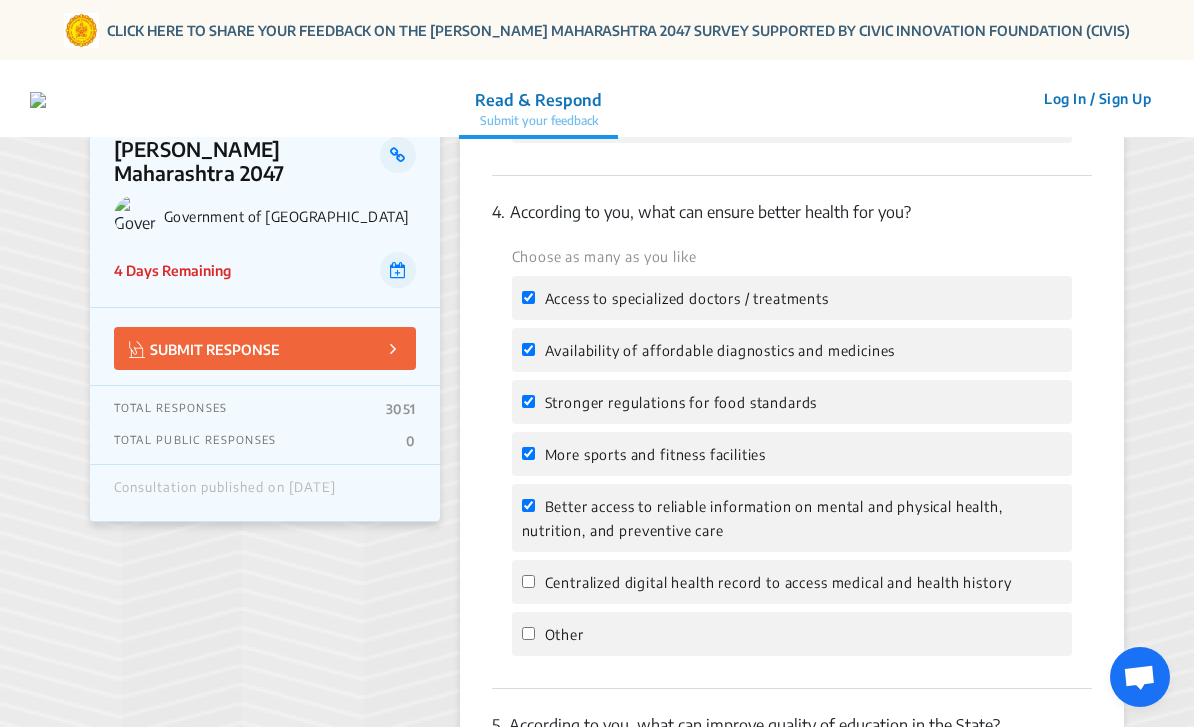 checkbox on "true" 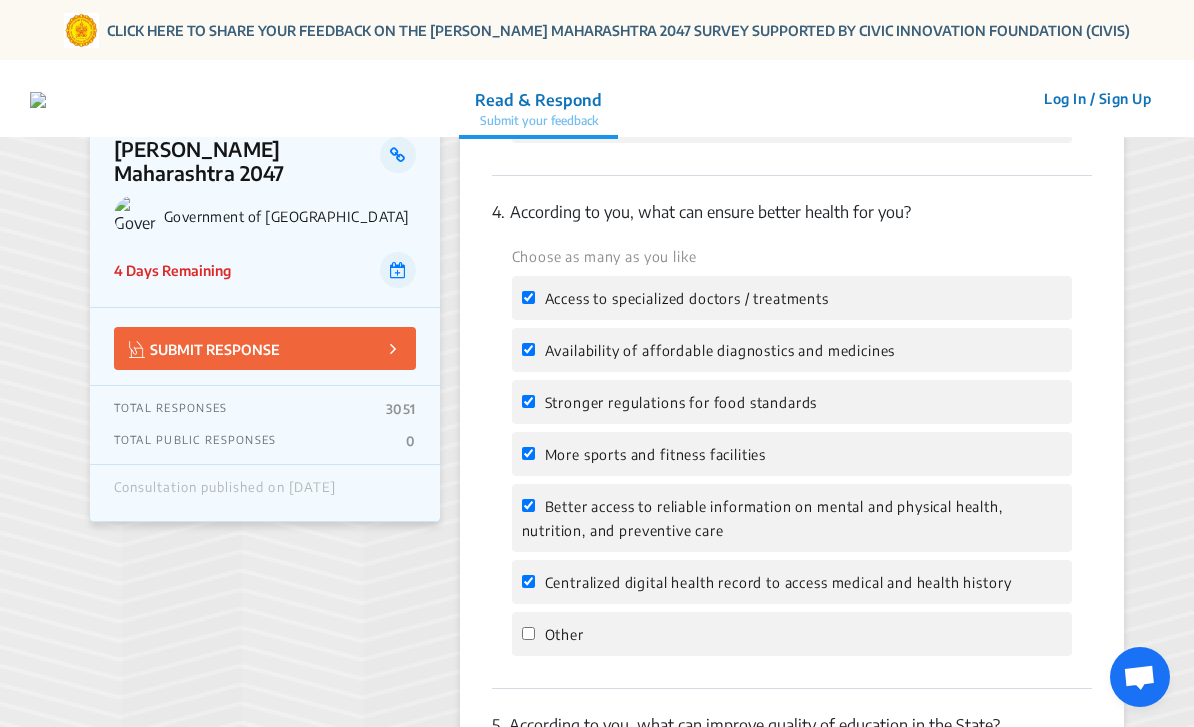 checkbox on "true" 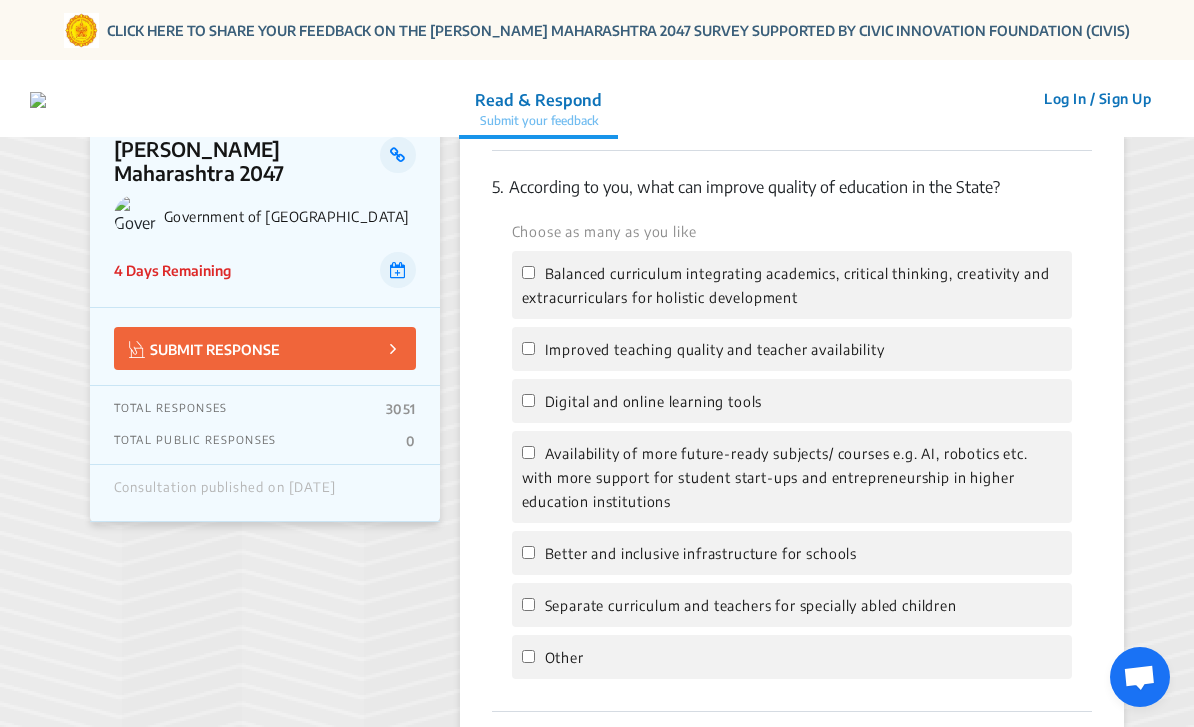 scroll, scrollTop: 2257, scrollLeft: 0, axis: vertical 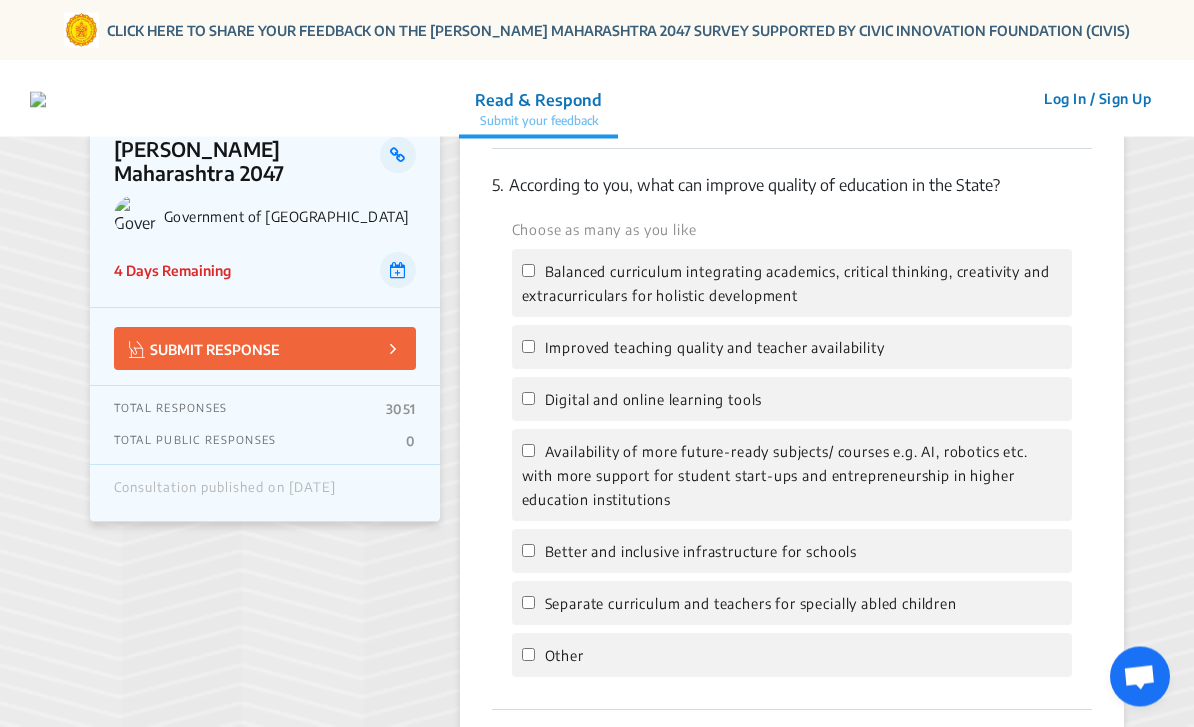 click on "Balanced curriculum integrating academics, critical thinking, creativity and extracurriculars for holistic development" 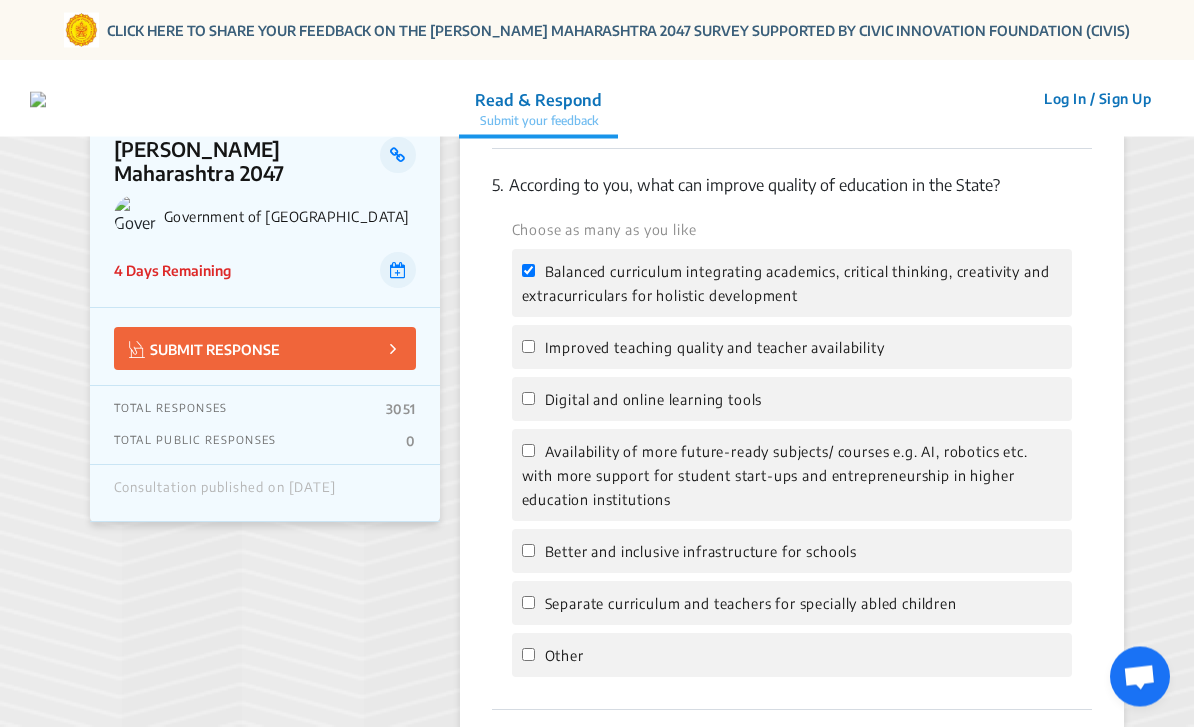 checkbox on "true" 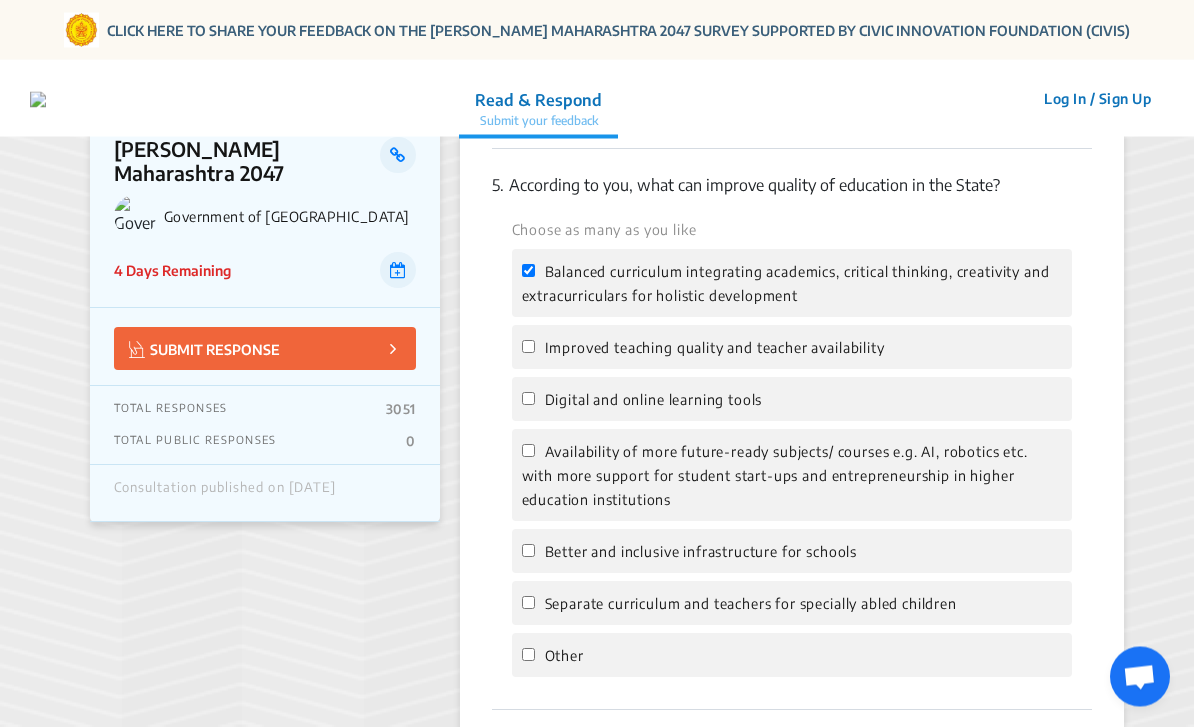 scroll, scrollTop: 2258, scrollLeft: 0, axis: vertical 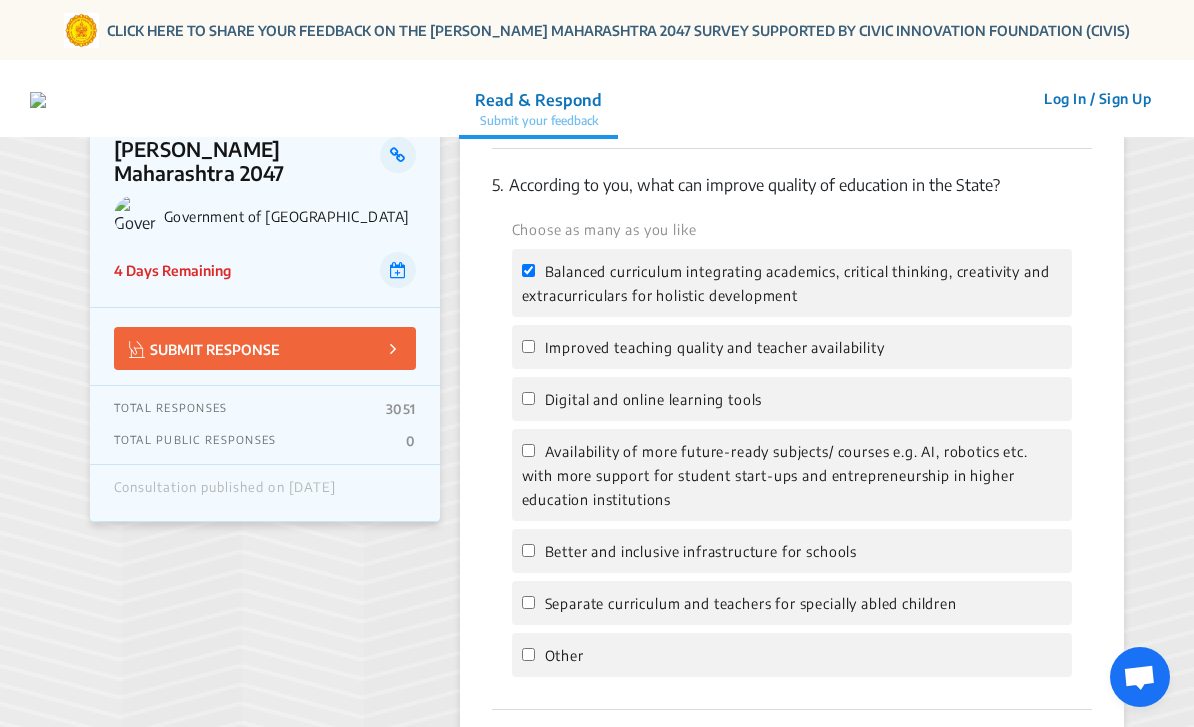 click on "Improved teaching quality and teacher availability" 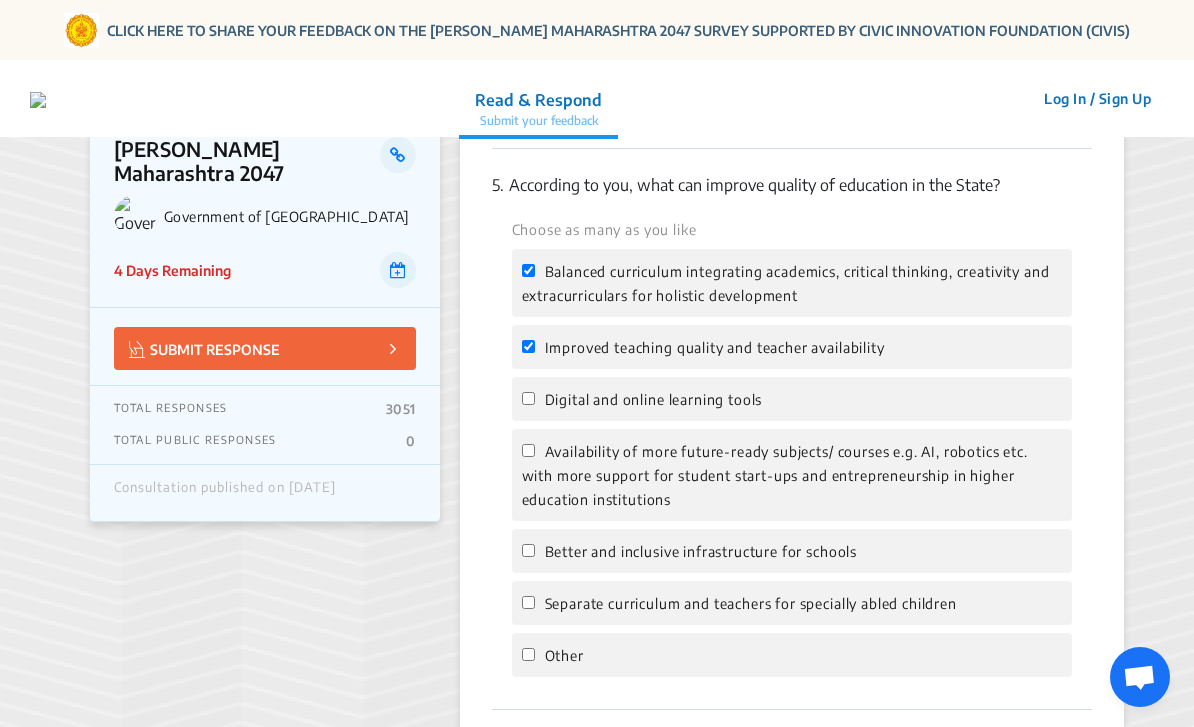 checkbox on "true" 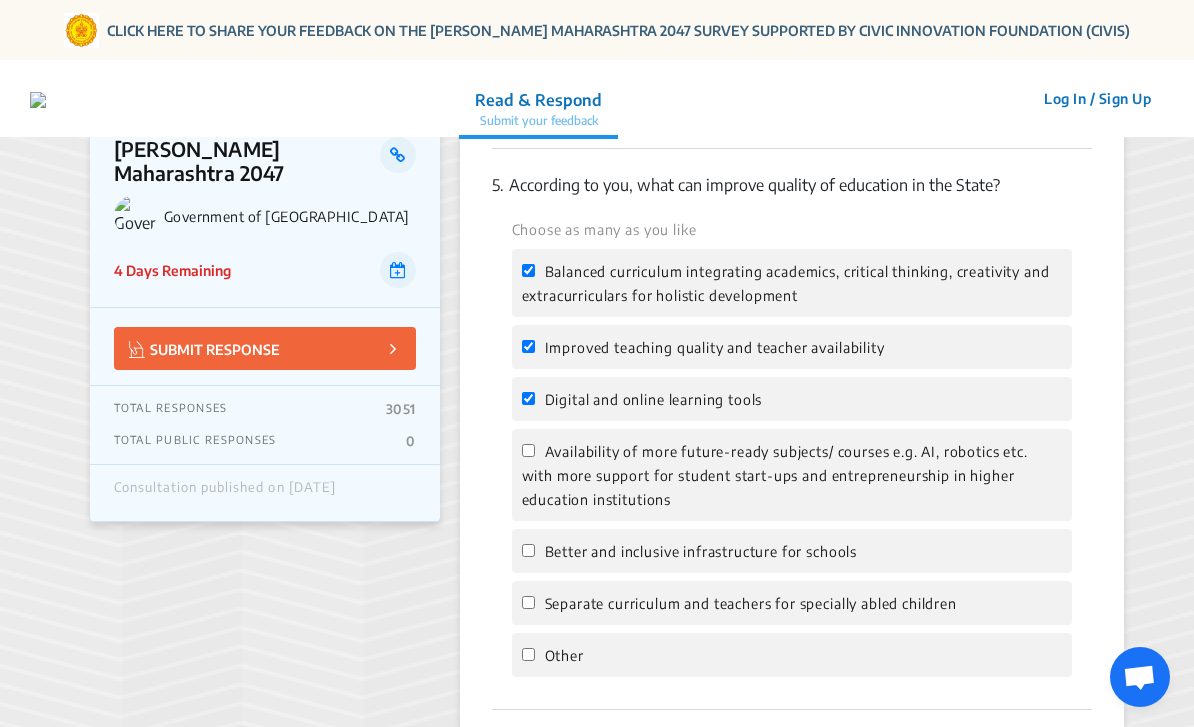 checkbox on "true" 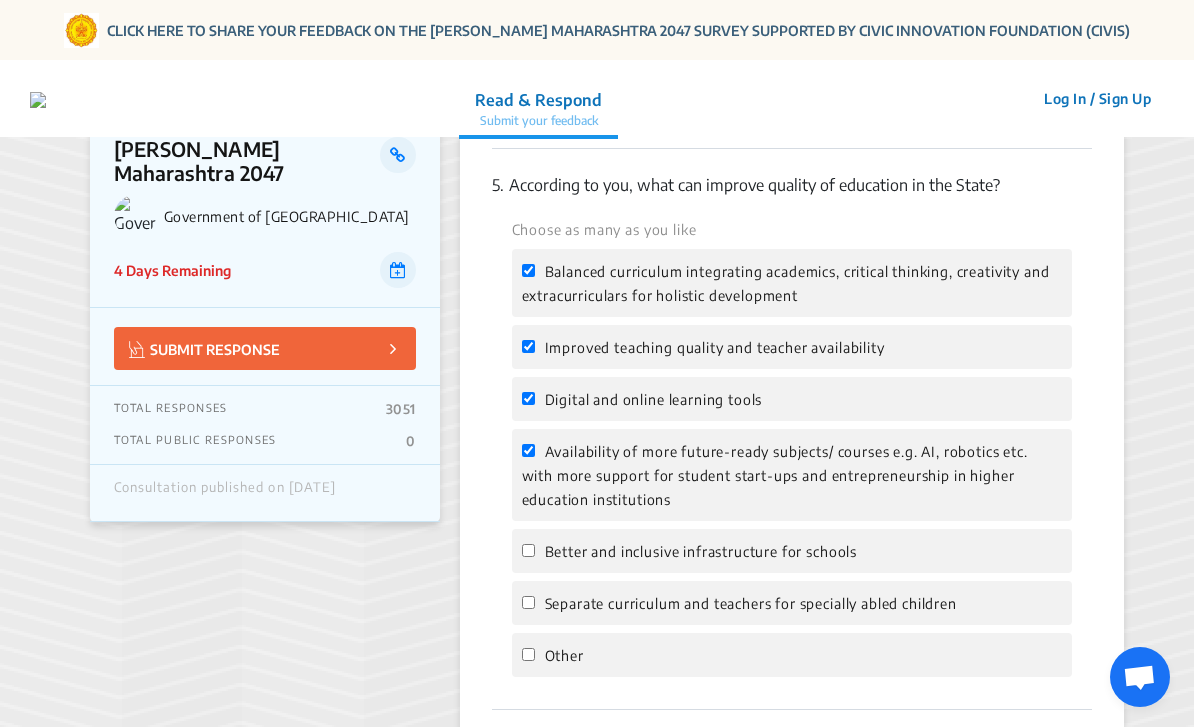 checkbox on "true" 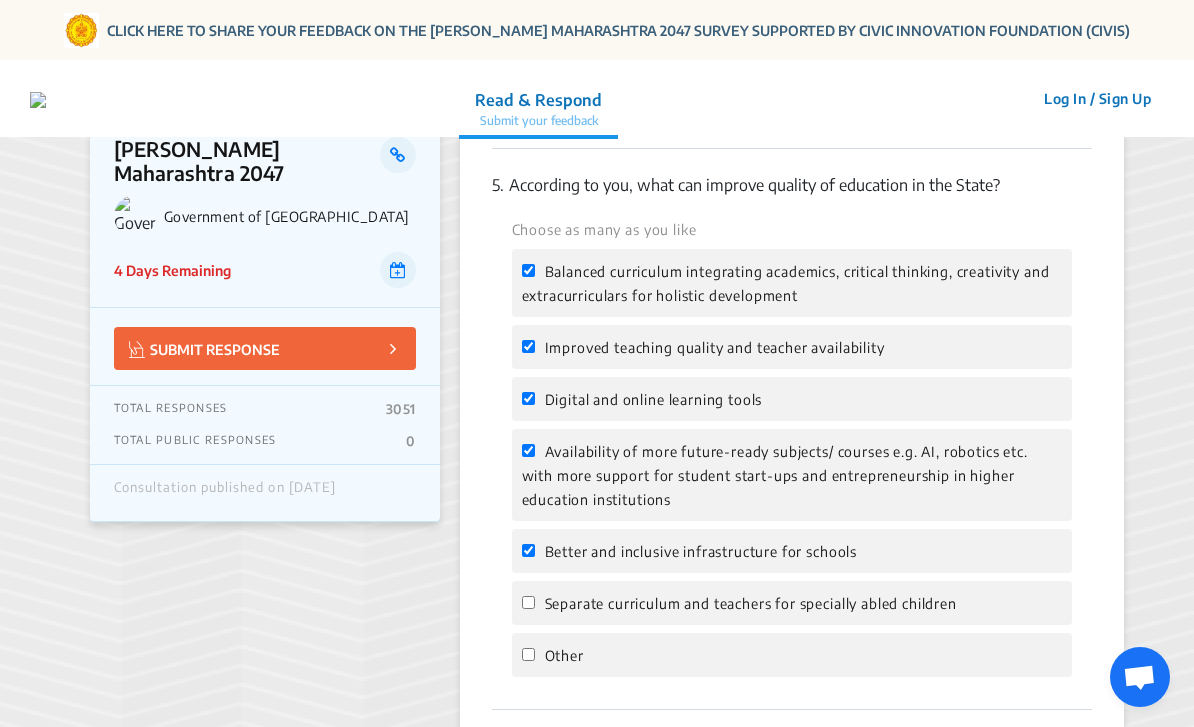 checkbox on "true" 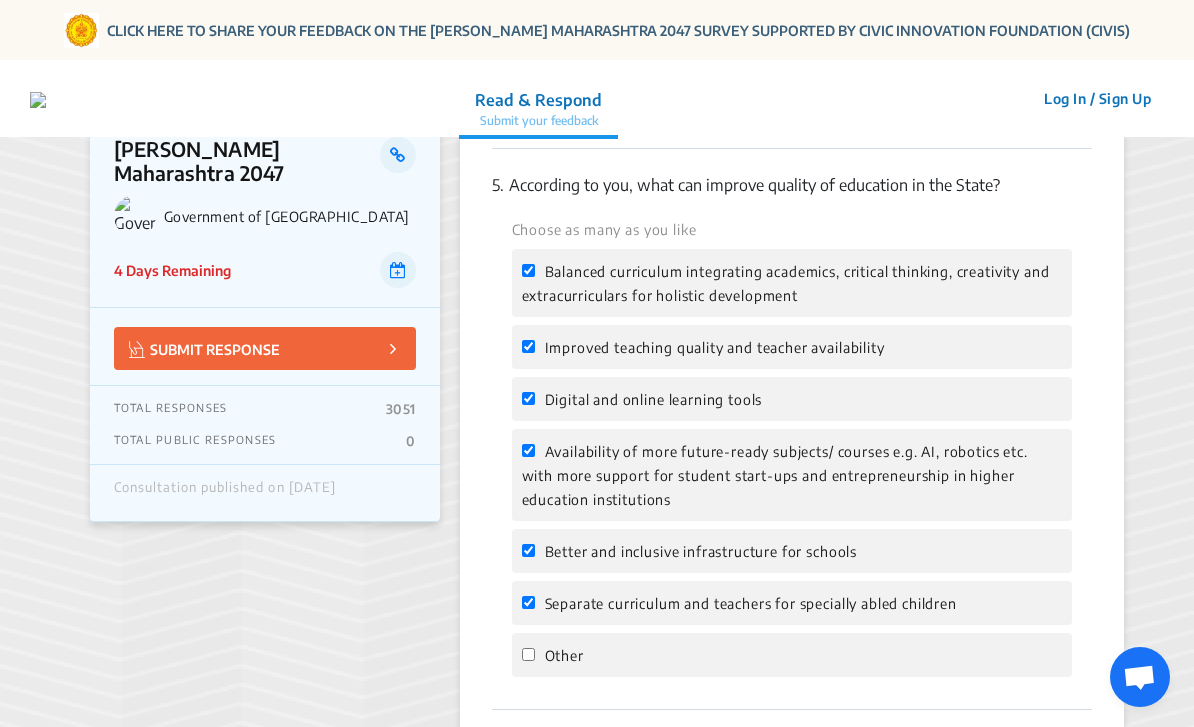 checkbox on "true" 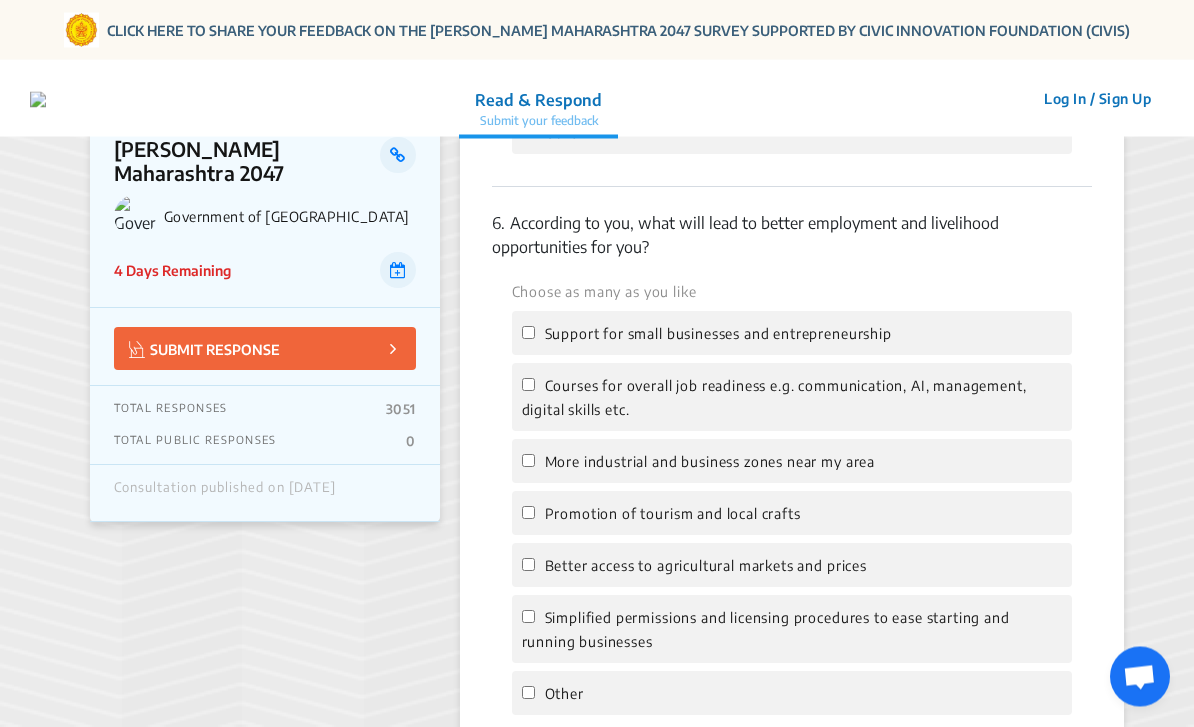 scroll, scrollTop: 2782, scrollLeft: 0, axis: vertical 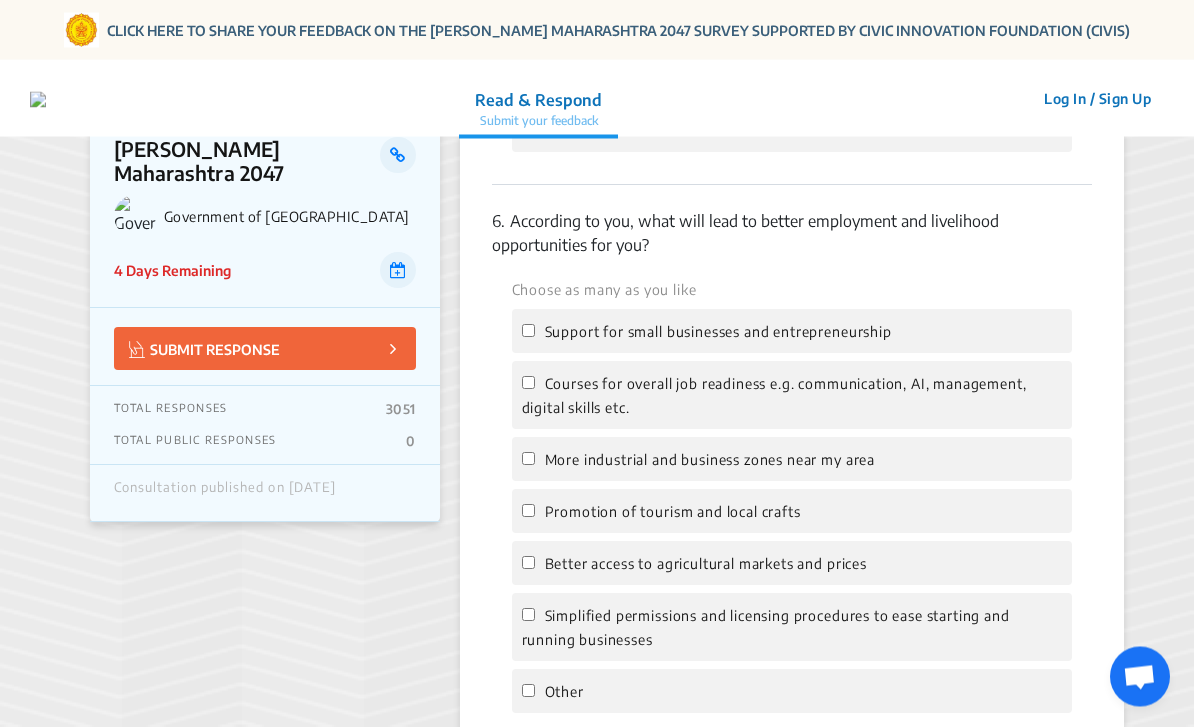 click on "Support for small businesses and entrepreneurship" 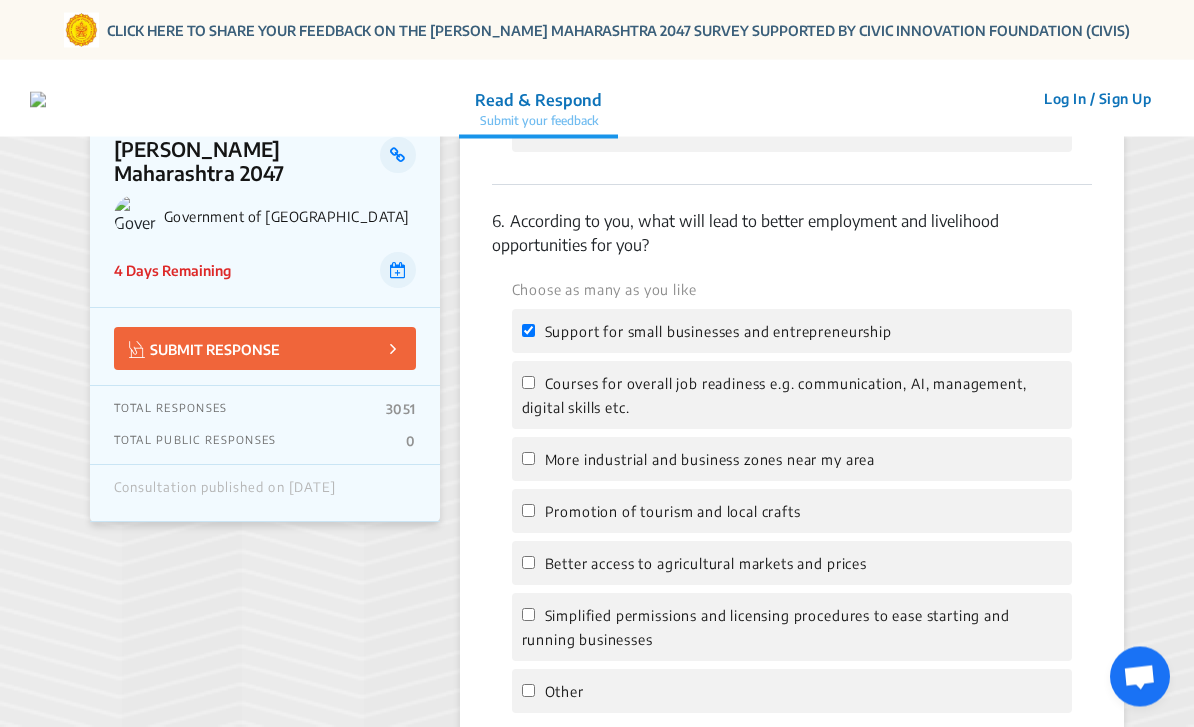 checkbox on "true" 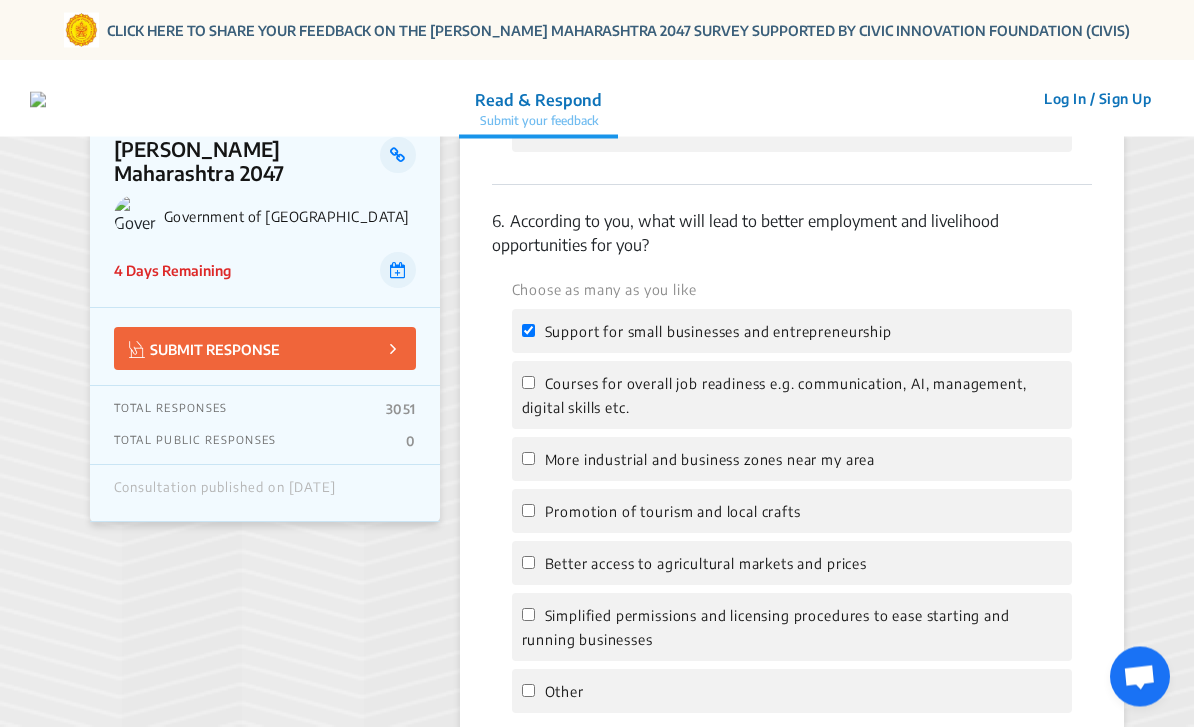 click on "Courses for overall job readiness e.g. communication, AI, management, digital skills etc." 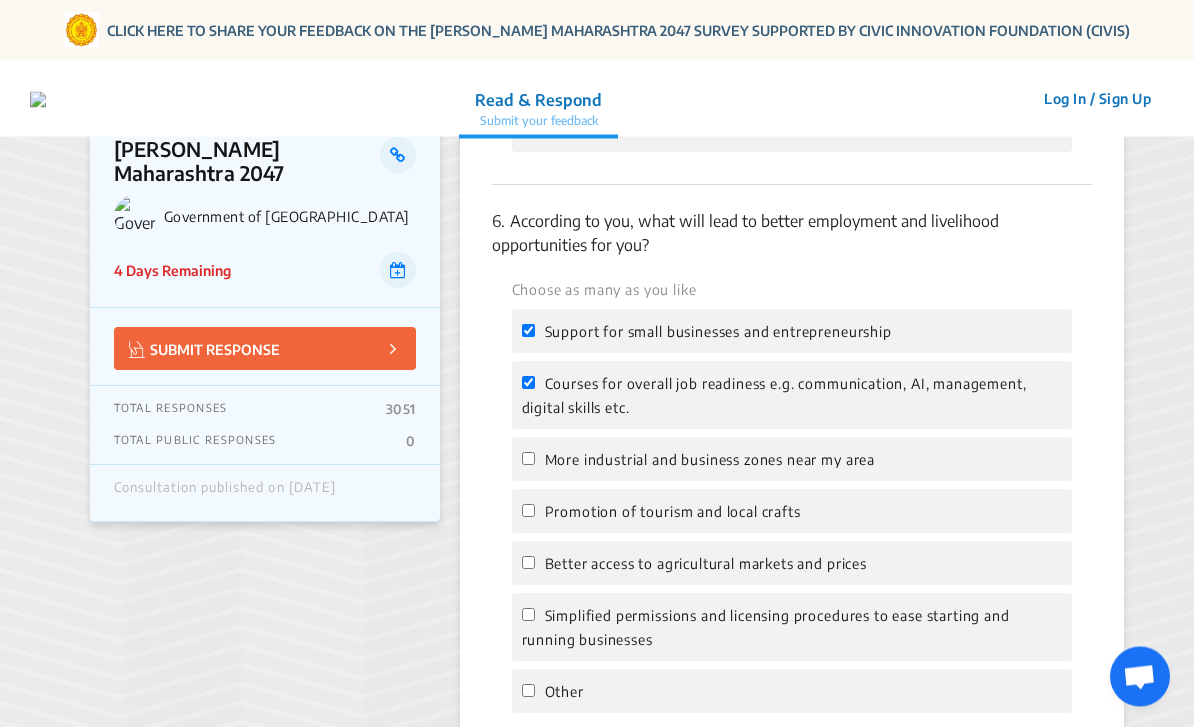 checkbox on "true" 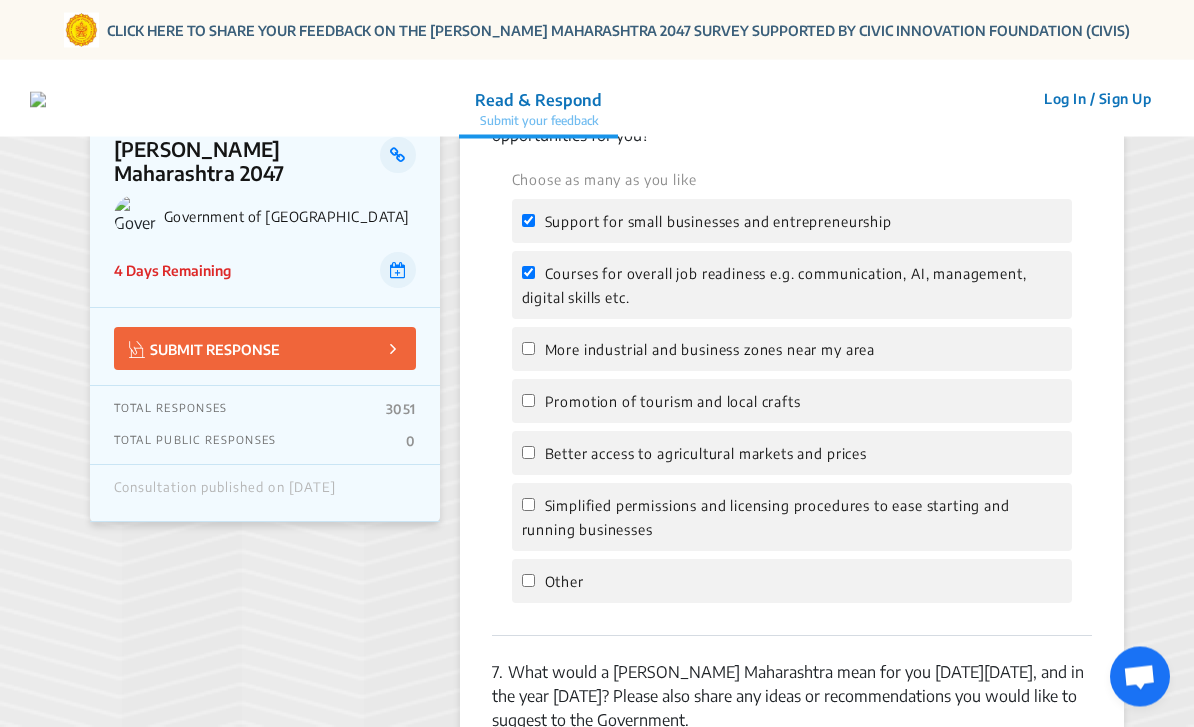 scroll, scrollTop: 2893, scrollLeft: 0, axis: vertical 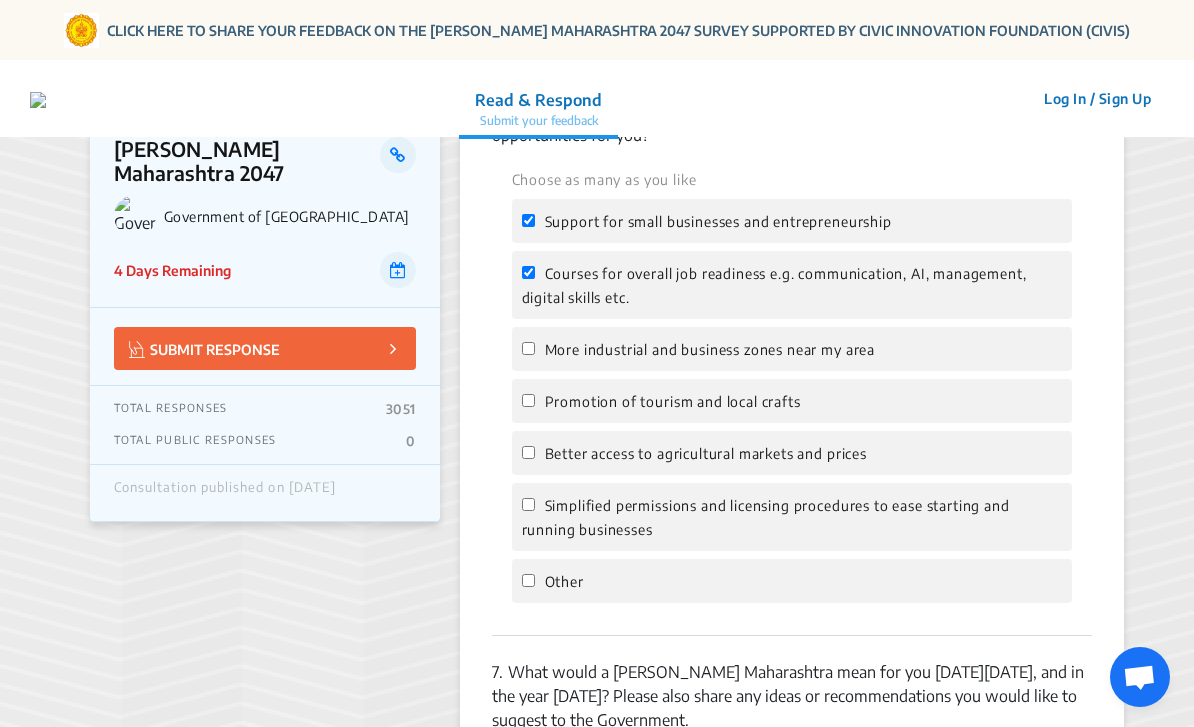 click on "Better access to agricultural markets and prices" 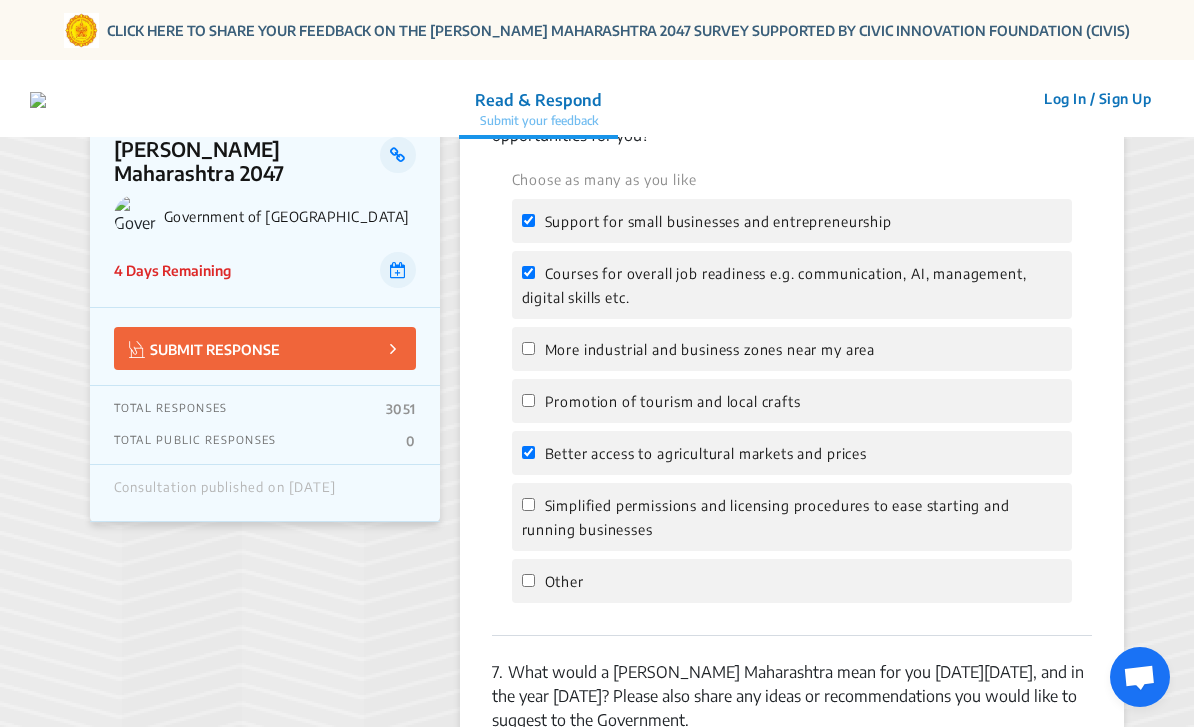 checkbox on "true" 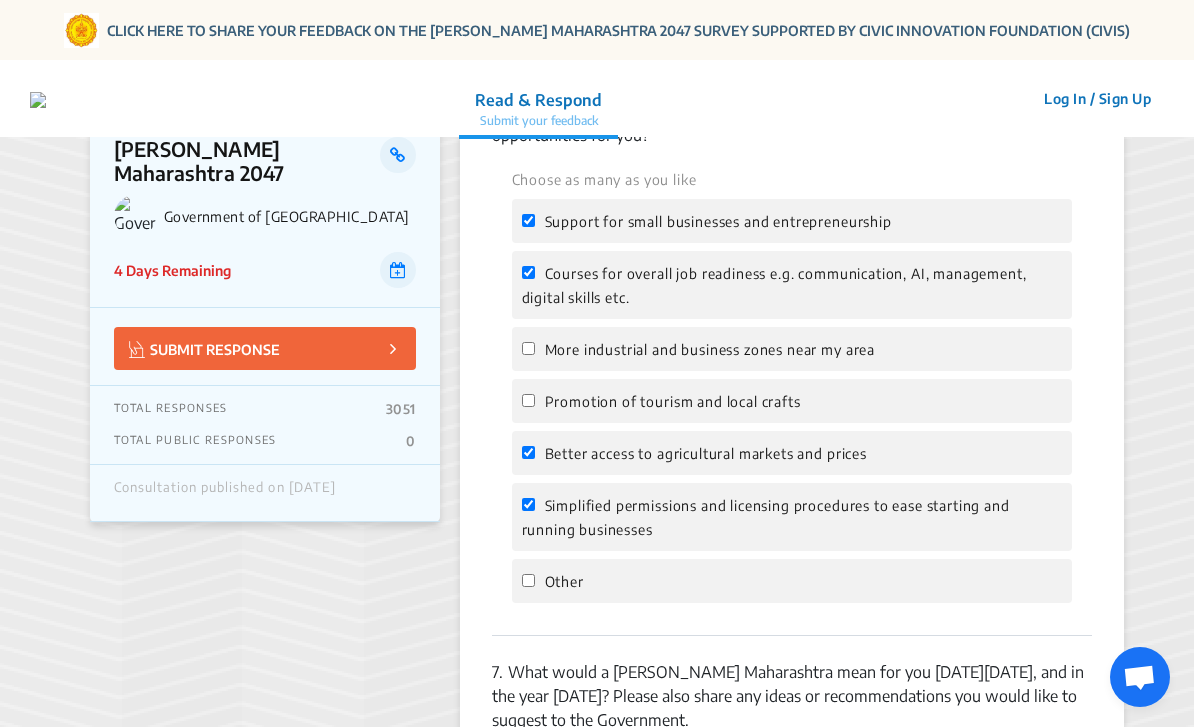 checkbox on "true" 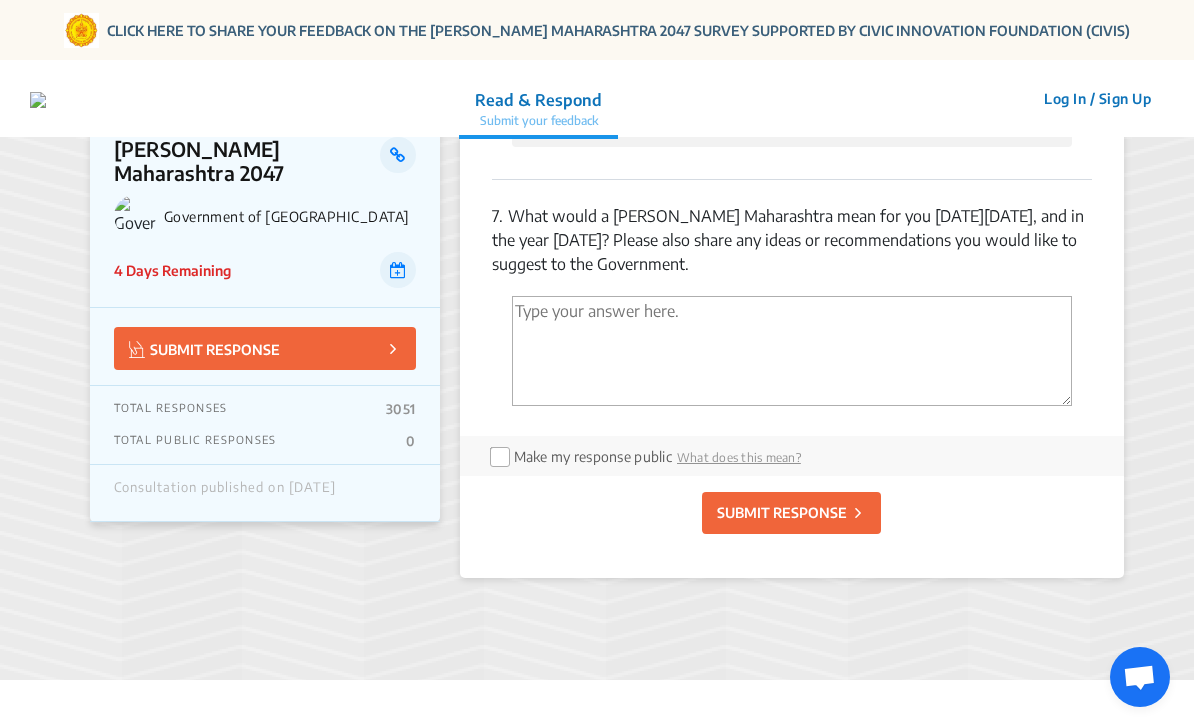 scroll, scrollTop: 3350, scrollLeft: 0, axis: vertical 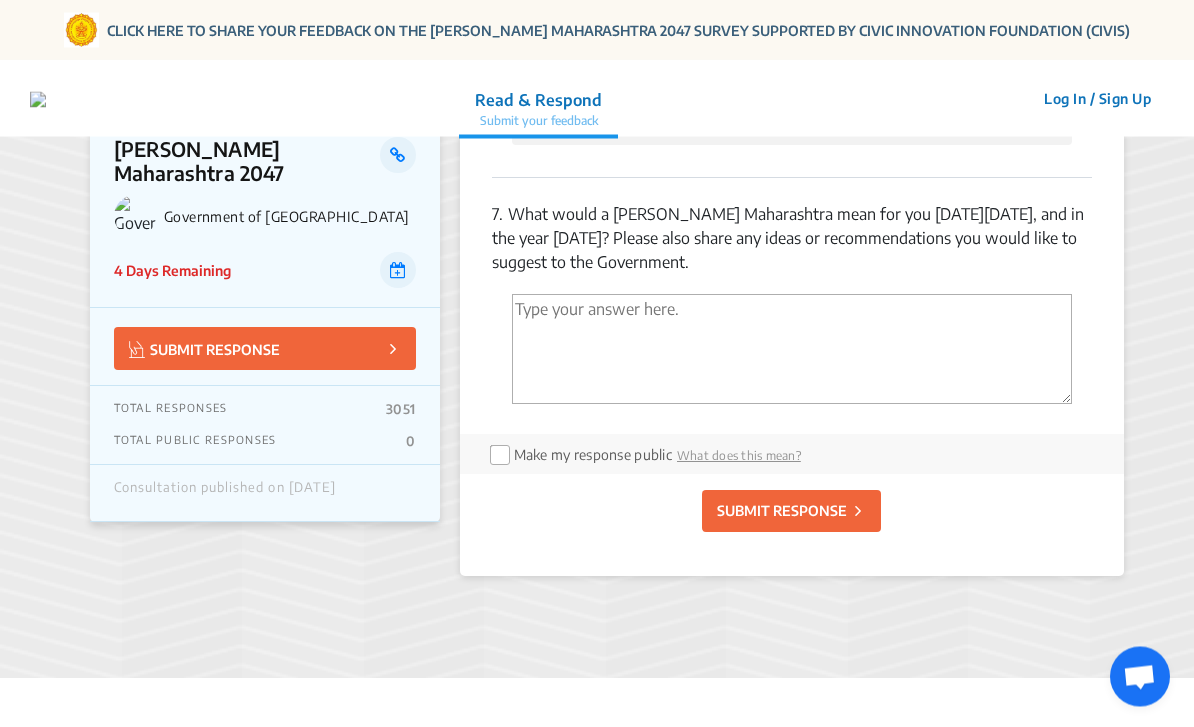 click at bounding box center (792, 350) 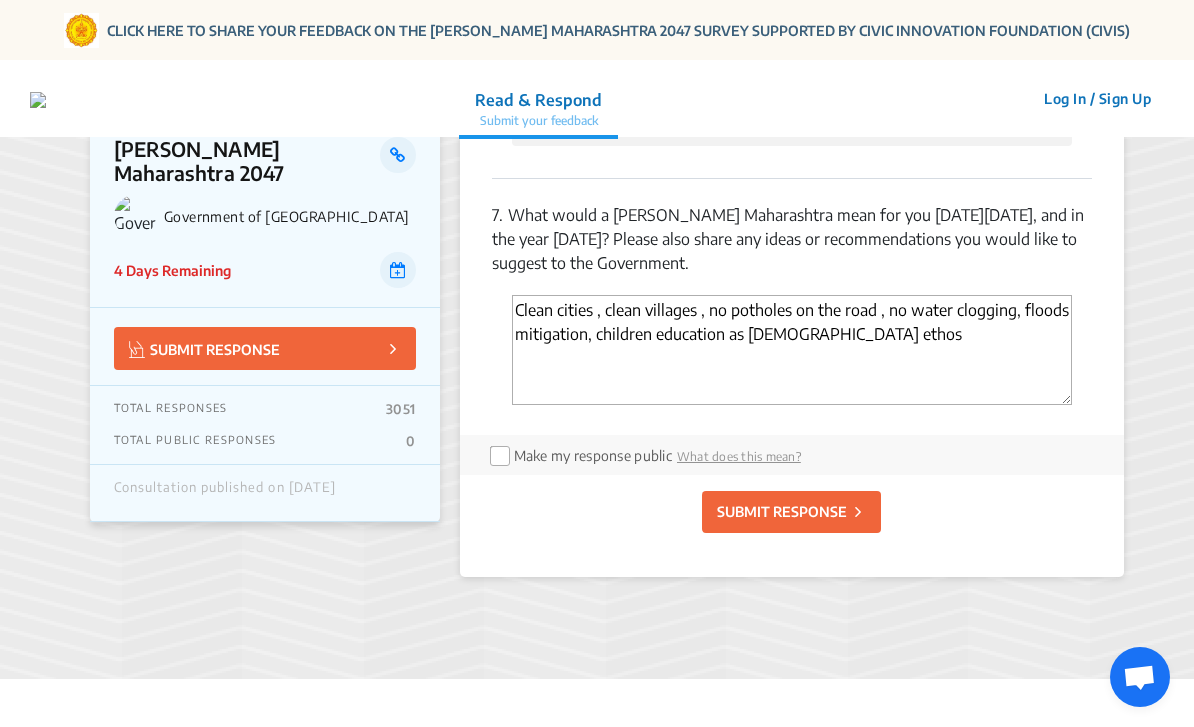click on "Clean cities , clean villages , no potholes on the road , no water clogging, floods mitigation, children education as [DEMOGRAPHIC_DATA] ethos" at bounding box center (792, 350) 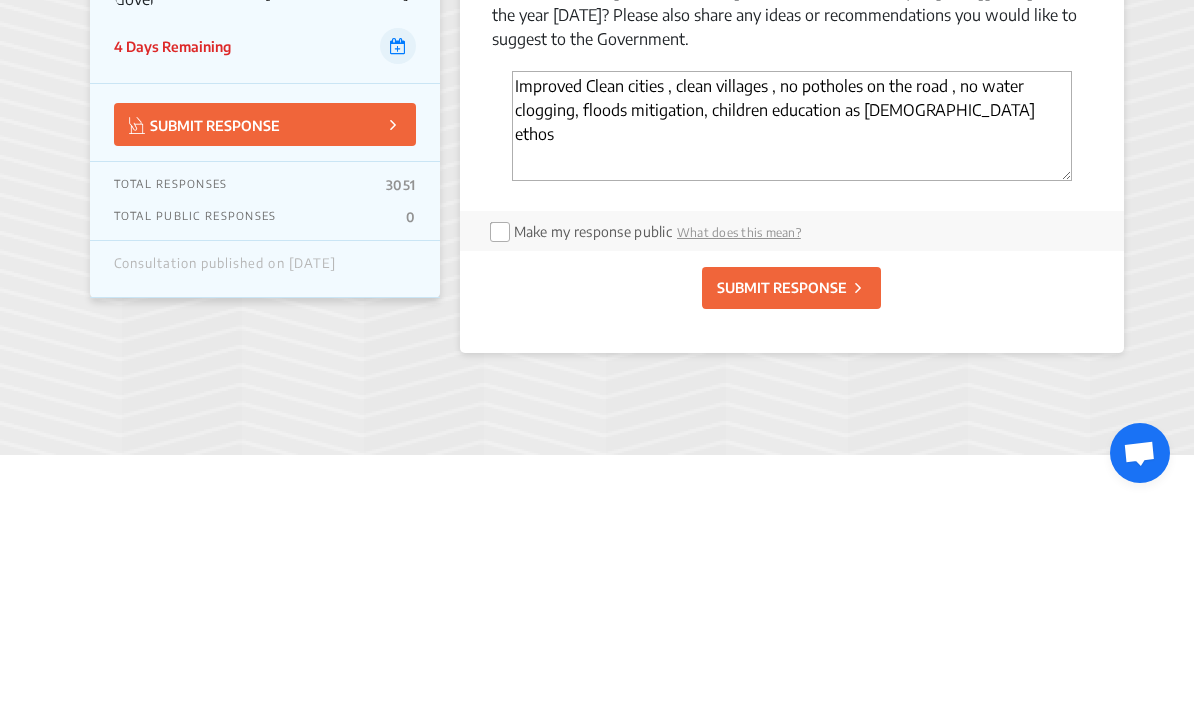 type on "Improved Clean cities , clean villages , no potholes on the road , no water clogging, floods mitigation, children education as [DEMOGRAPHIC_DATA] ethos" 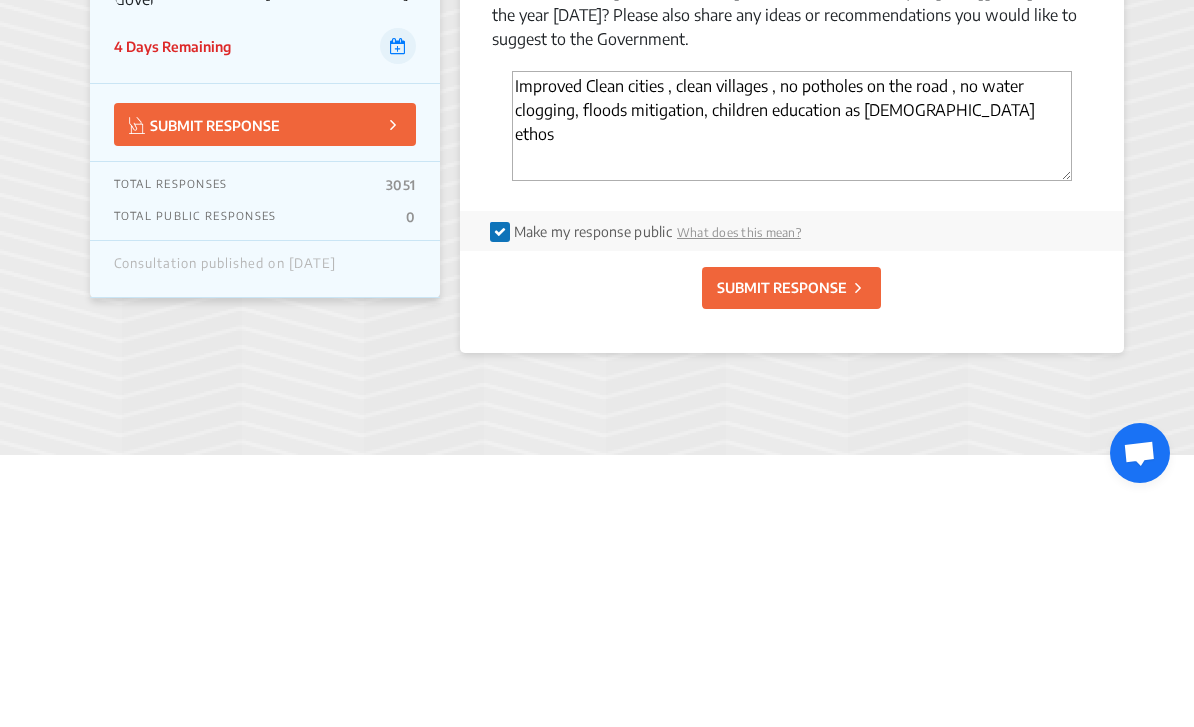 scroll, scrollTop: 3575, scrollLeft: 0, axis: vertical 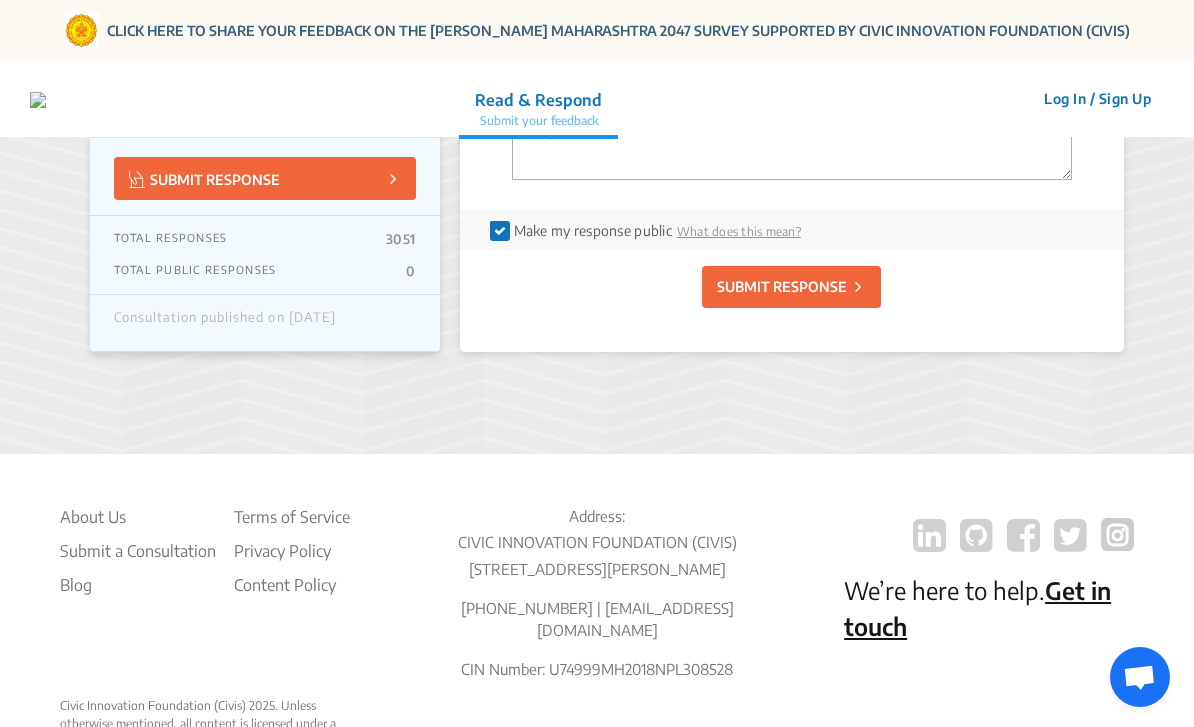 click on "SUBMIT RESPONSE" 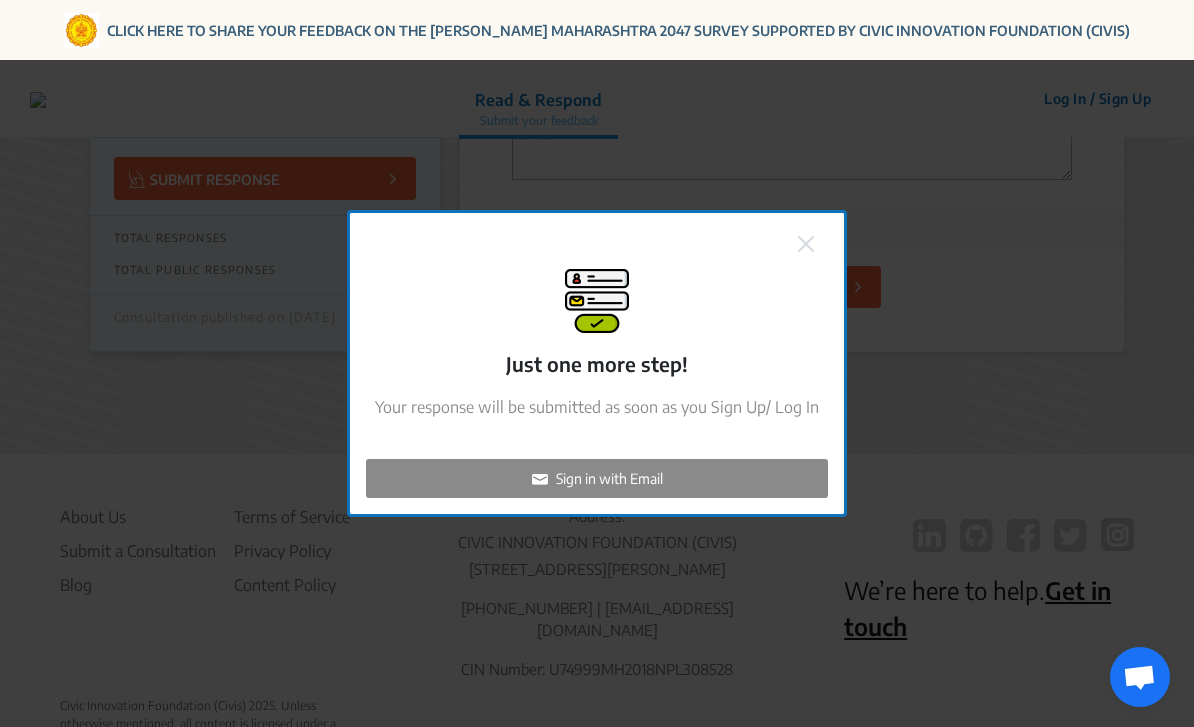 click on "Sign in with Email" 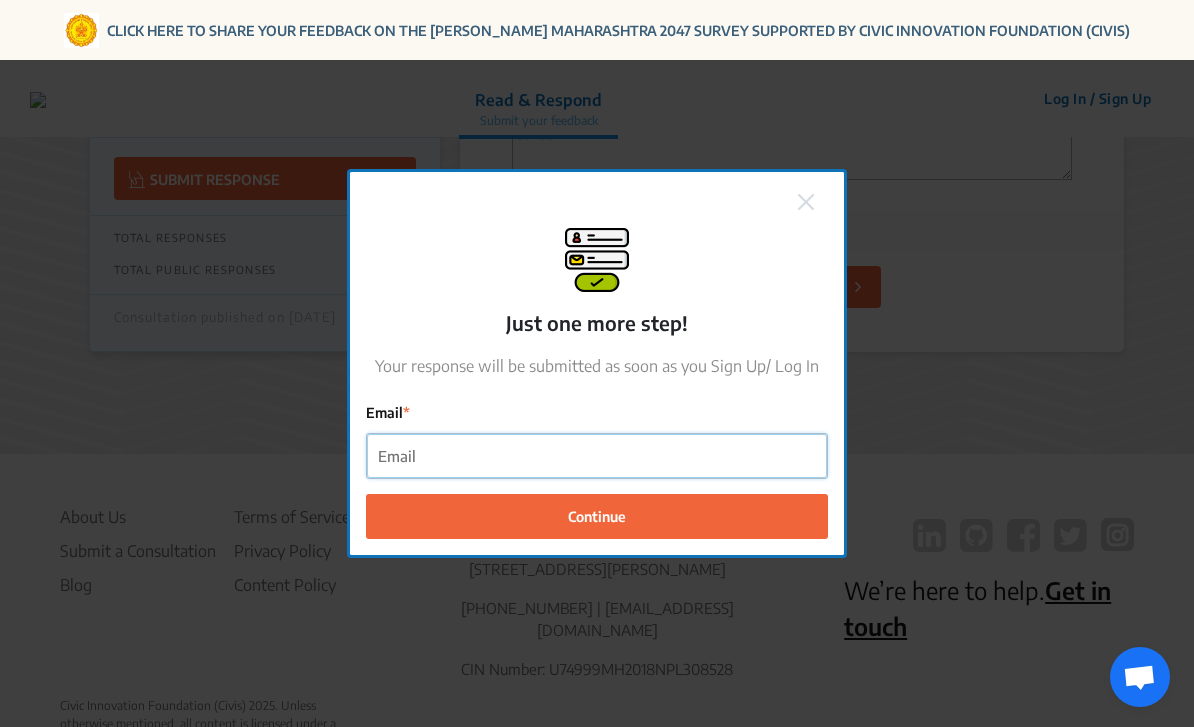 click on "Email" at bounding box center [597, 456] 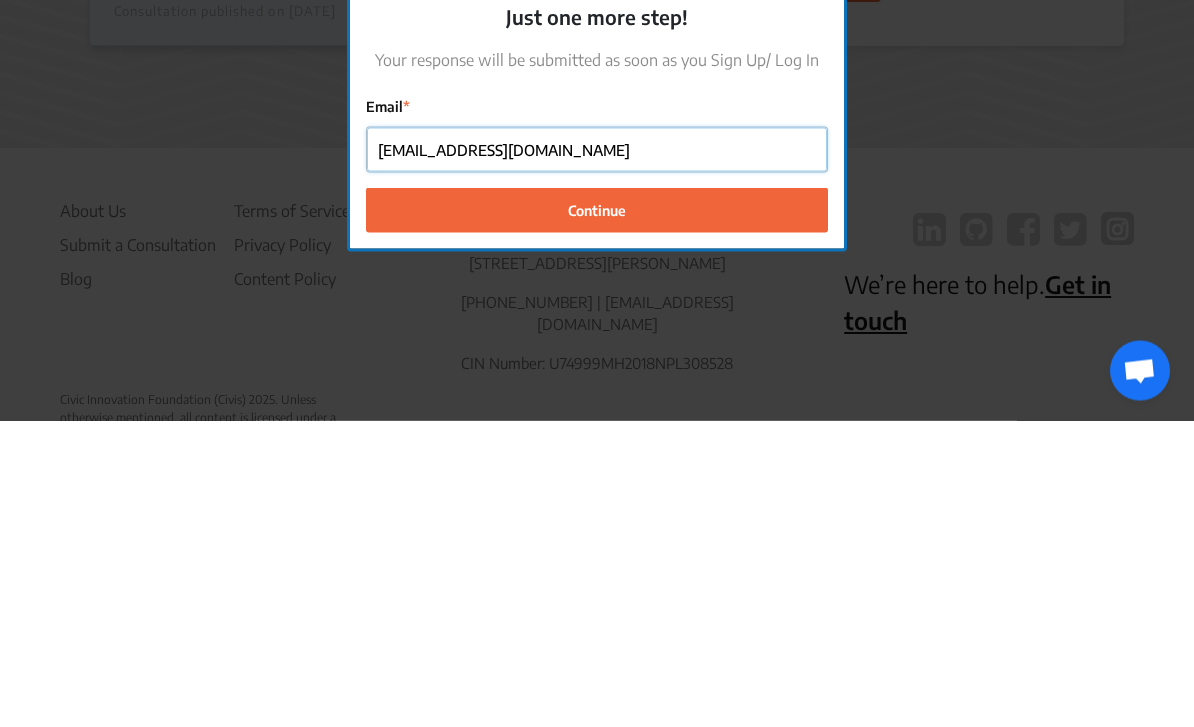 type on "[EMAIL_ADDRESS][DOMAIN_NAME]" 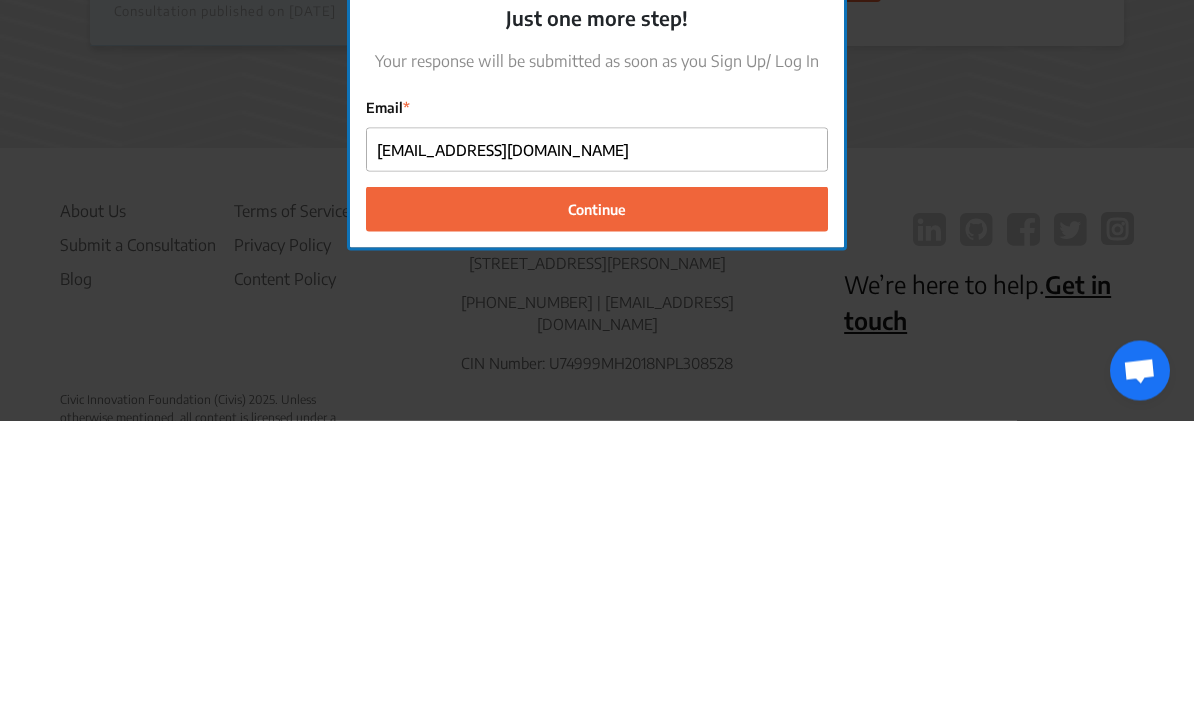 click on "Continue" 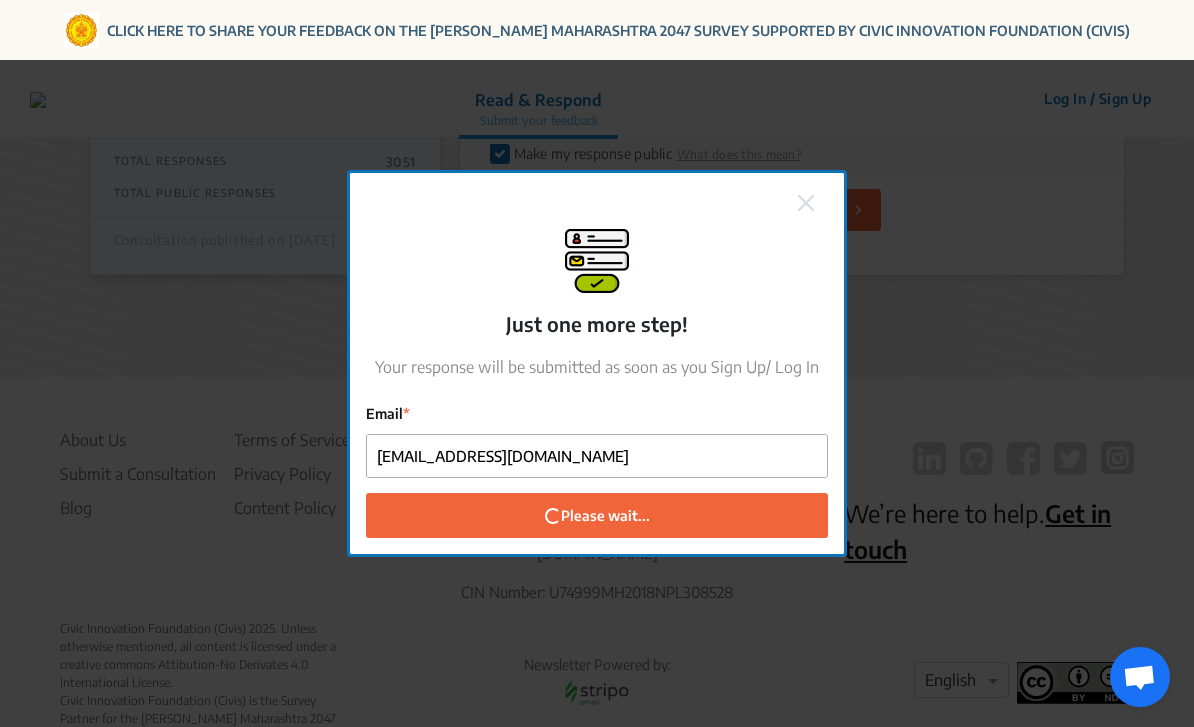 checkbox on "false" 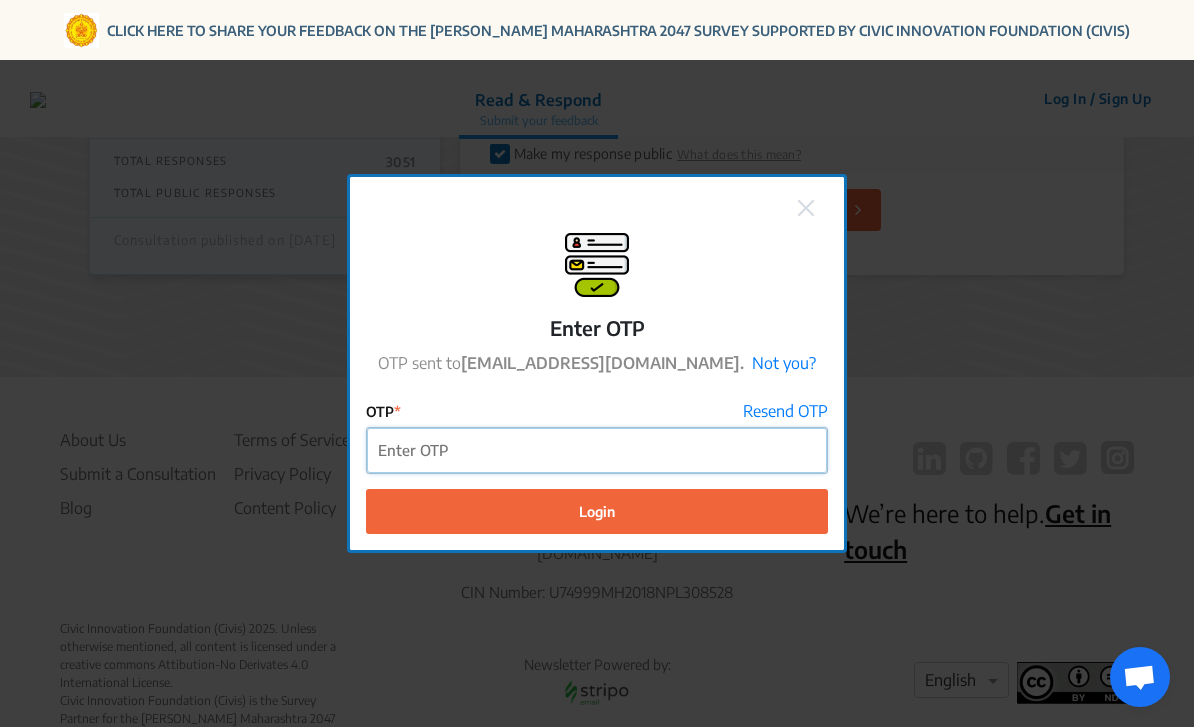 click on "OTP" at bounding box center [597, 450] 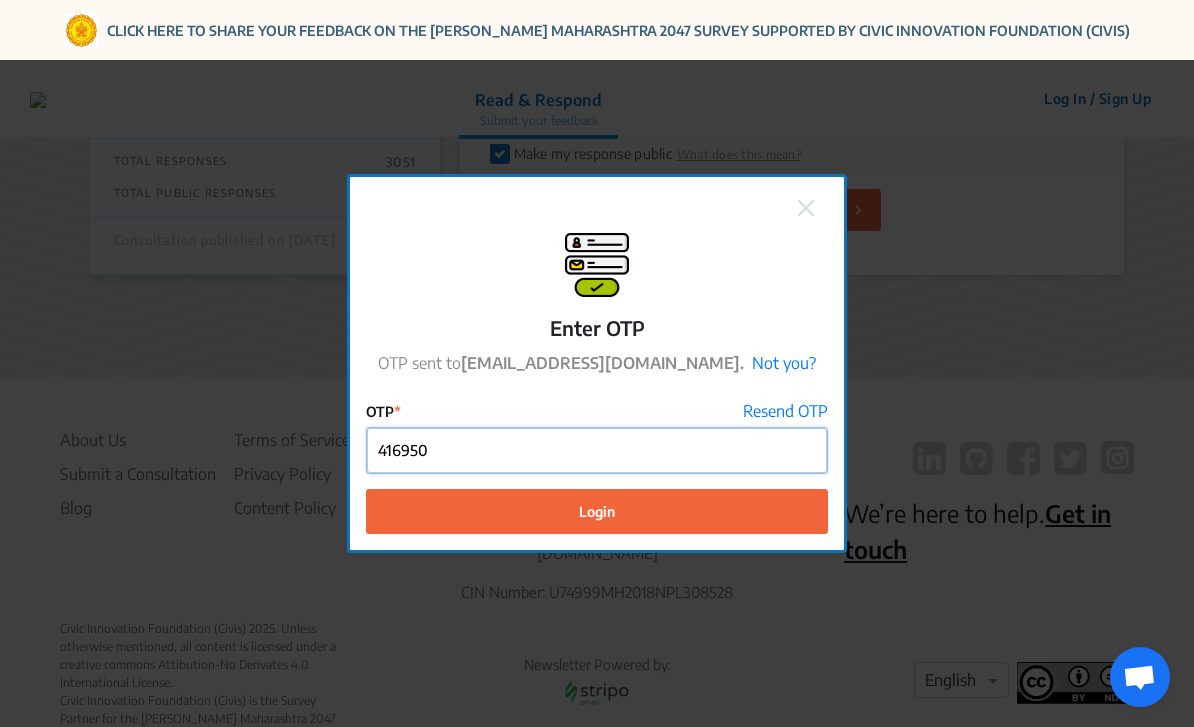 type on "416950" 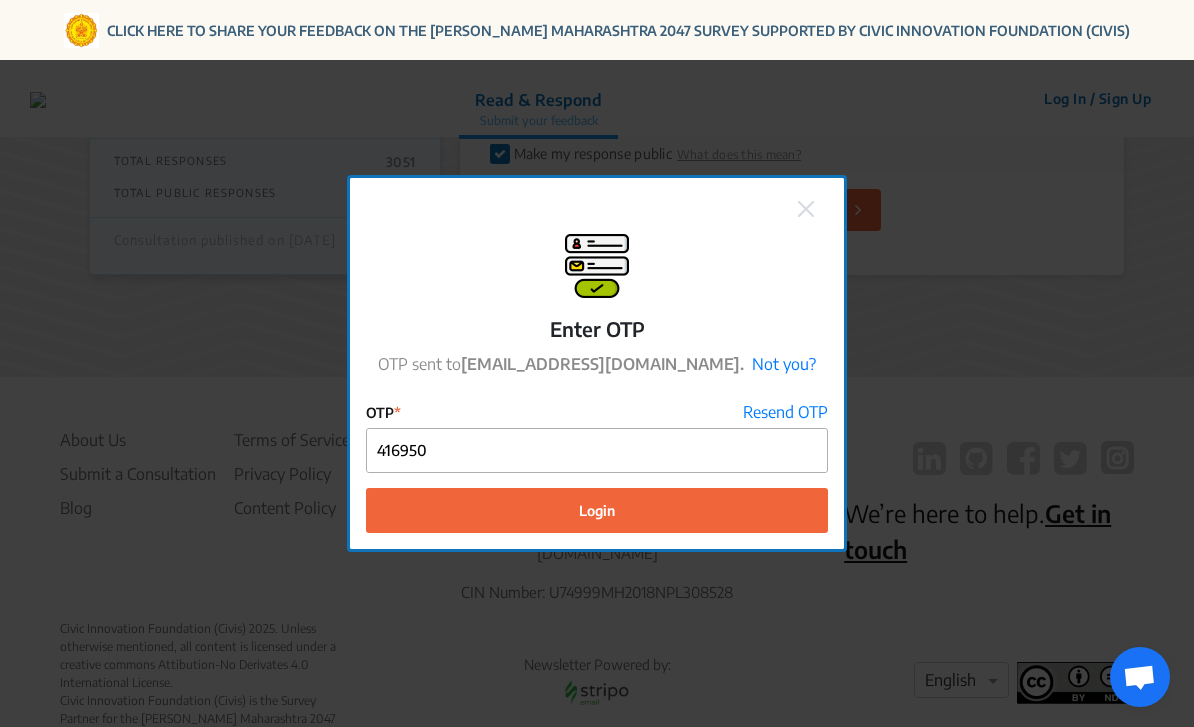 click on "Login" 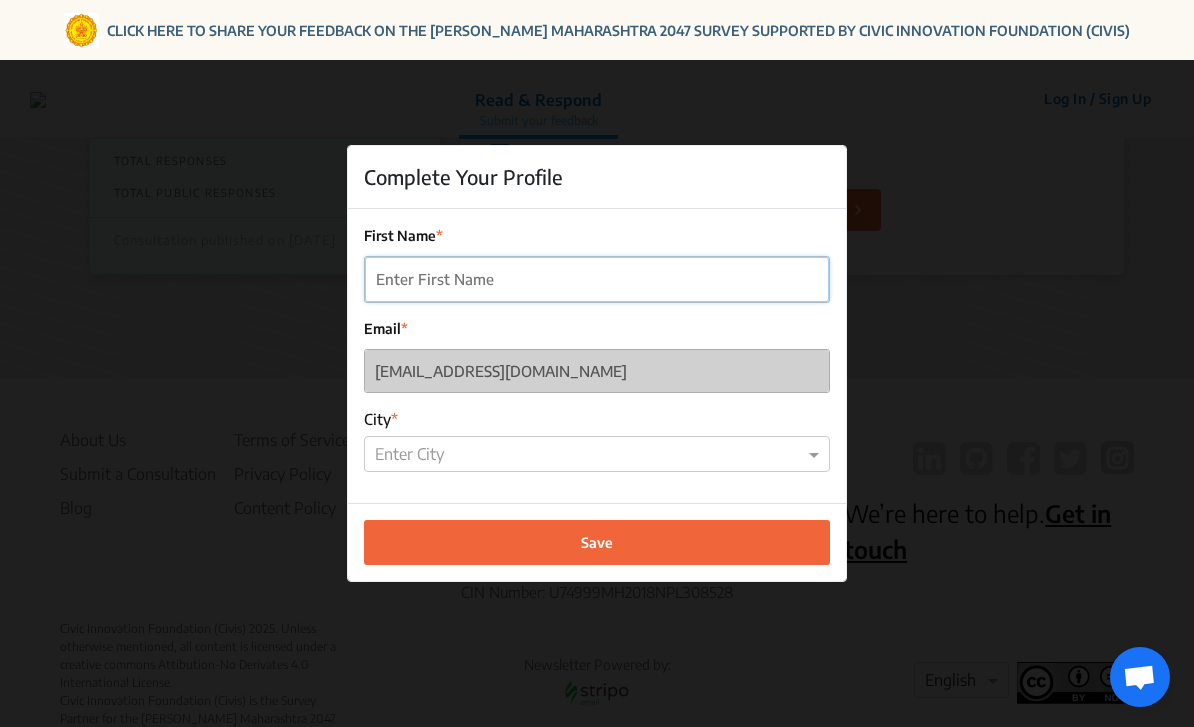 click on "First Name" at bounding box center [597, 279] 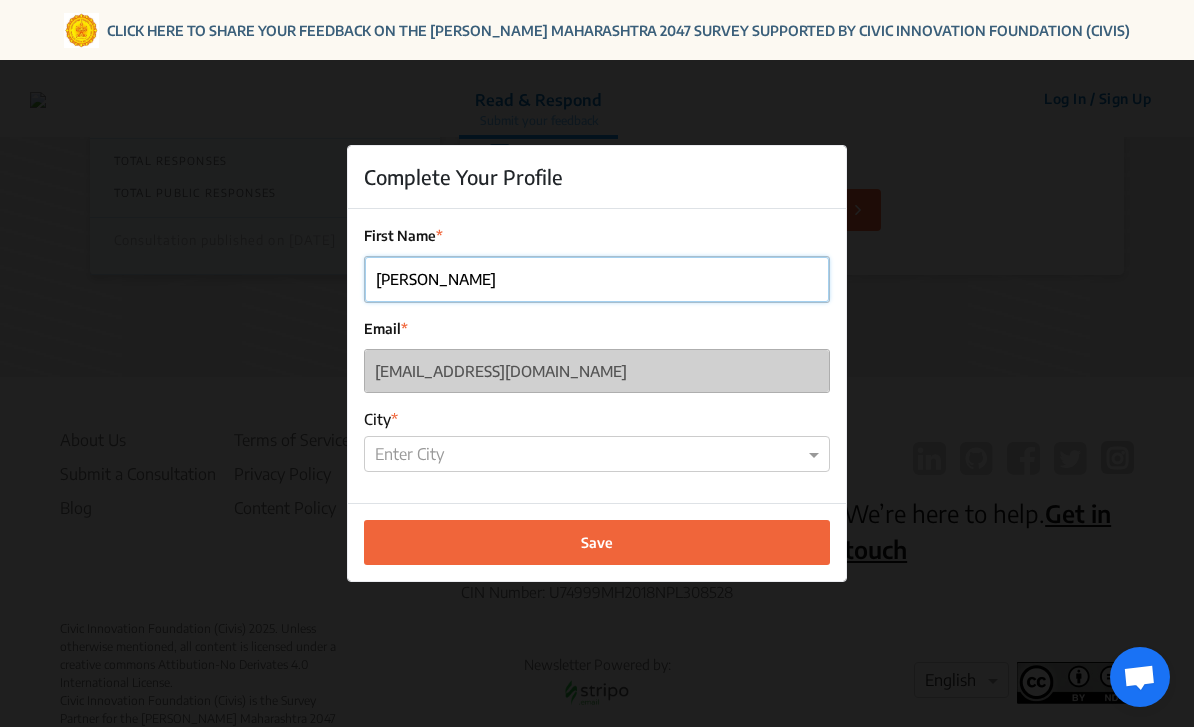 type on "[PERSON_NAME]" 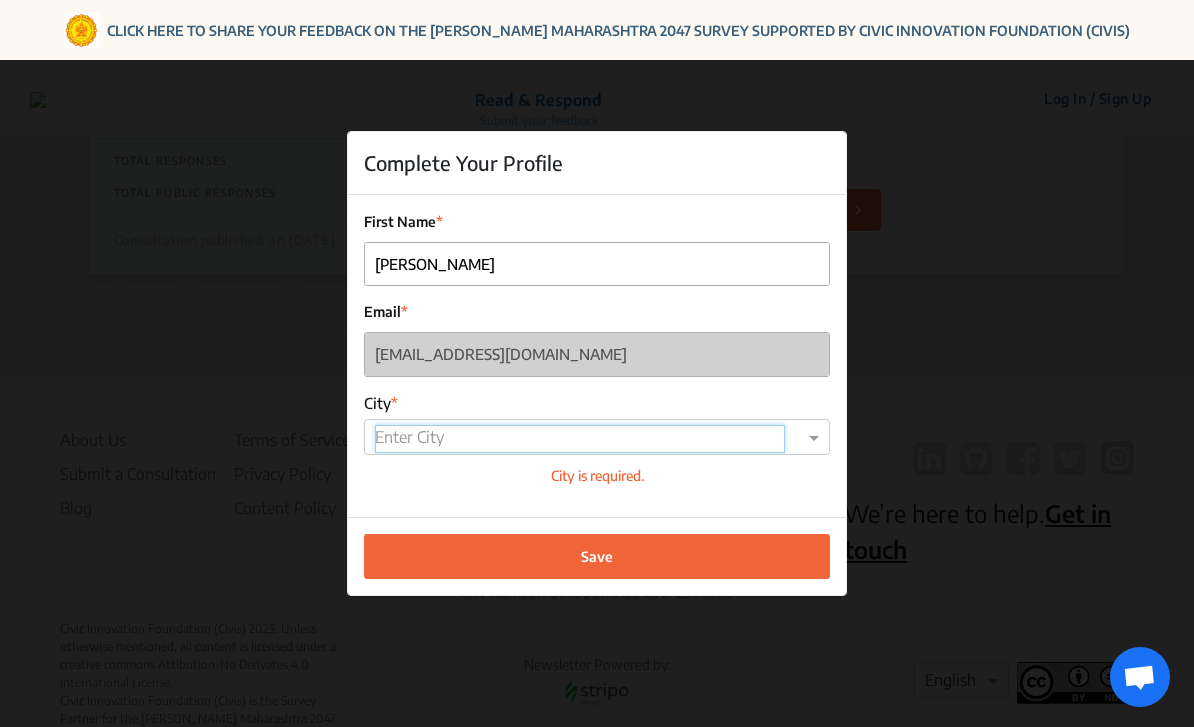 click at bounding box center (580, 439) 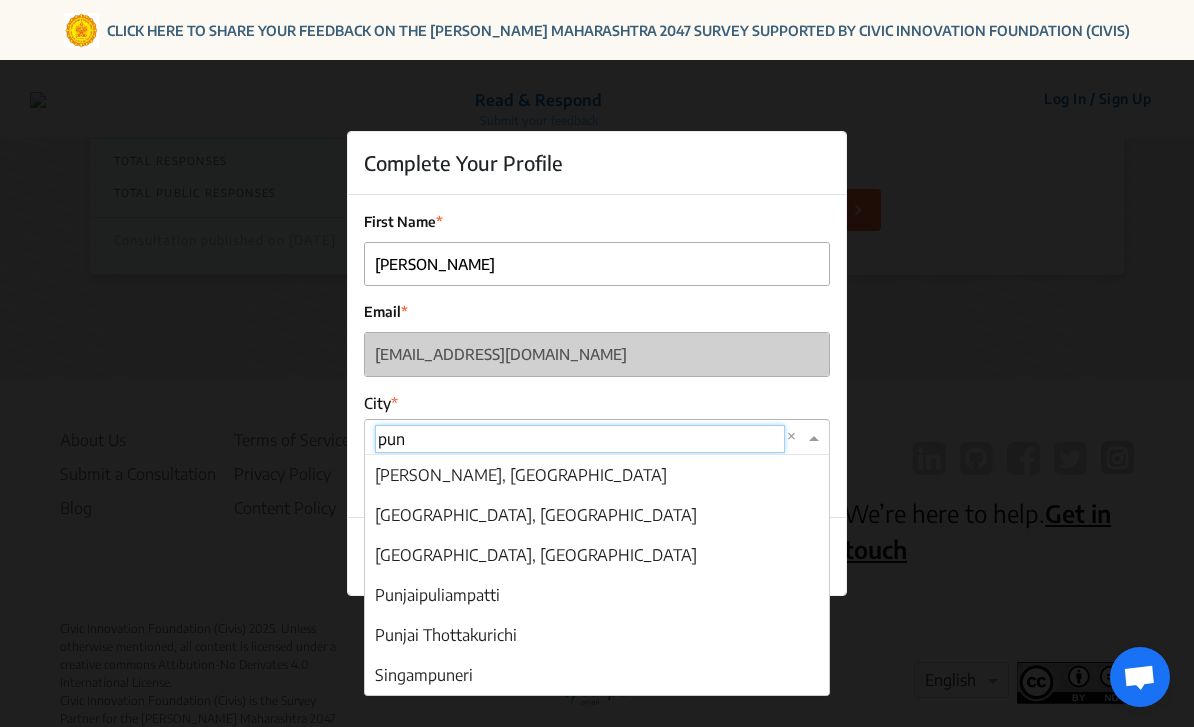 scroll, scrollTop: 520, scrollLeft: 0, axis: vertical 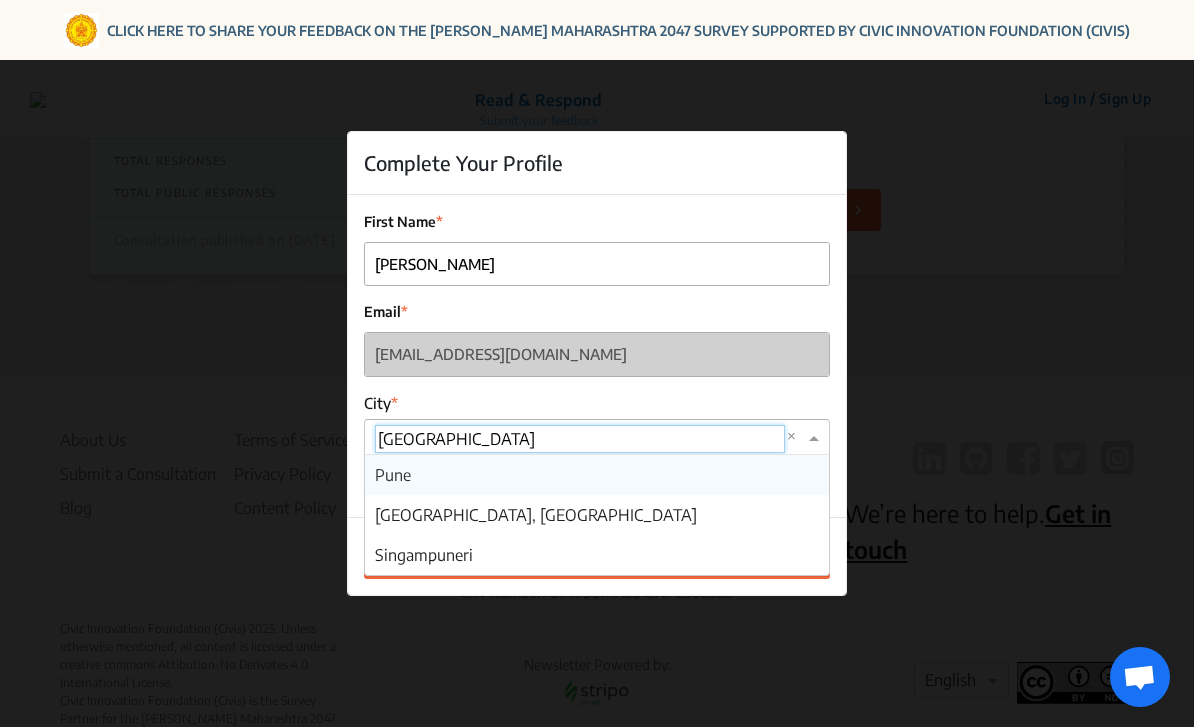 click on "Pune" at bounding box center [597, 475] 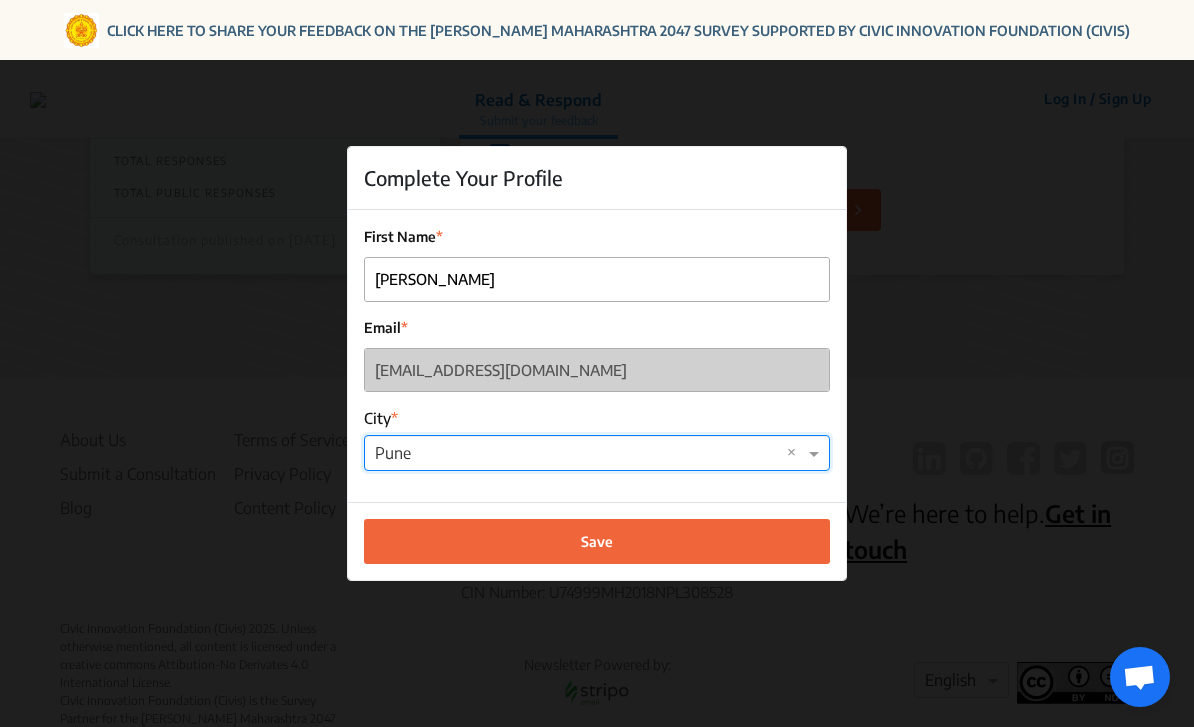 click on "Save" 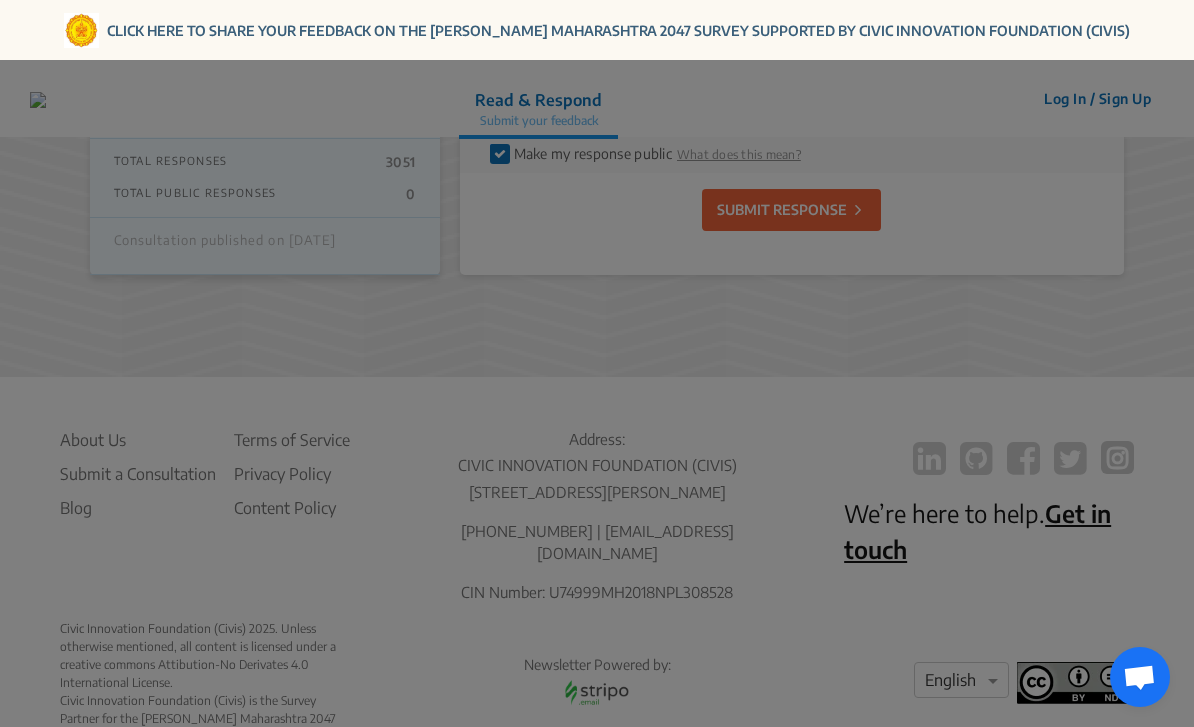 scroll, scrollTop: 568, scrollLeft: 0, axis: vertical 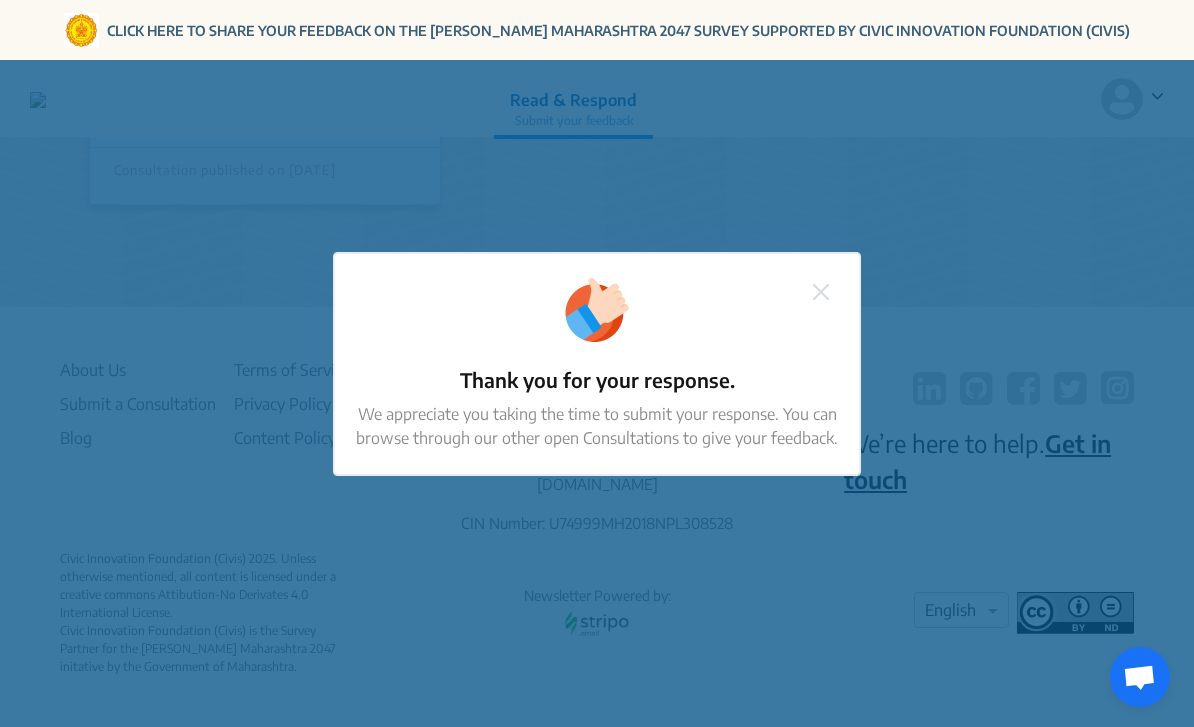 click on "Thank you for your response.   We appreciate you taking the time to submit your response. You can browse through our other open Consultations to give your feedback." 